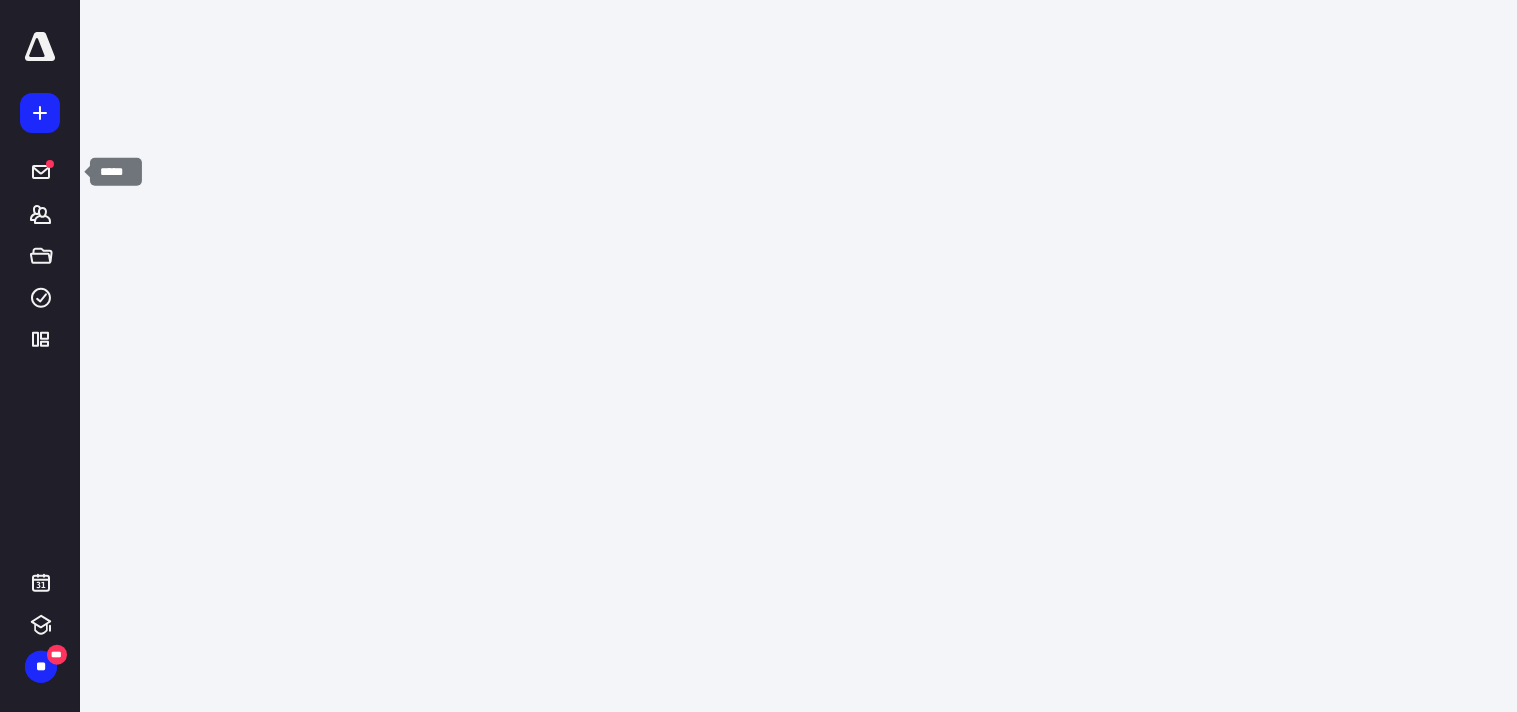 scroll, scrollTop: 0, scrollLeft: 0, axis: both 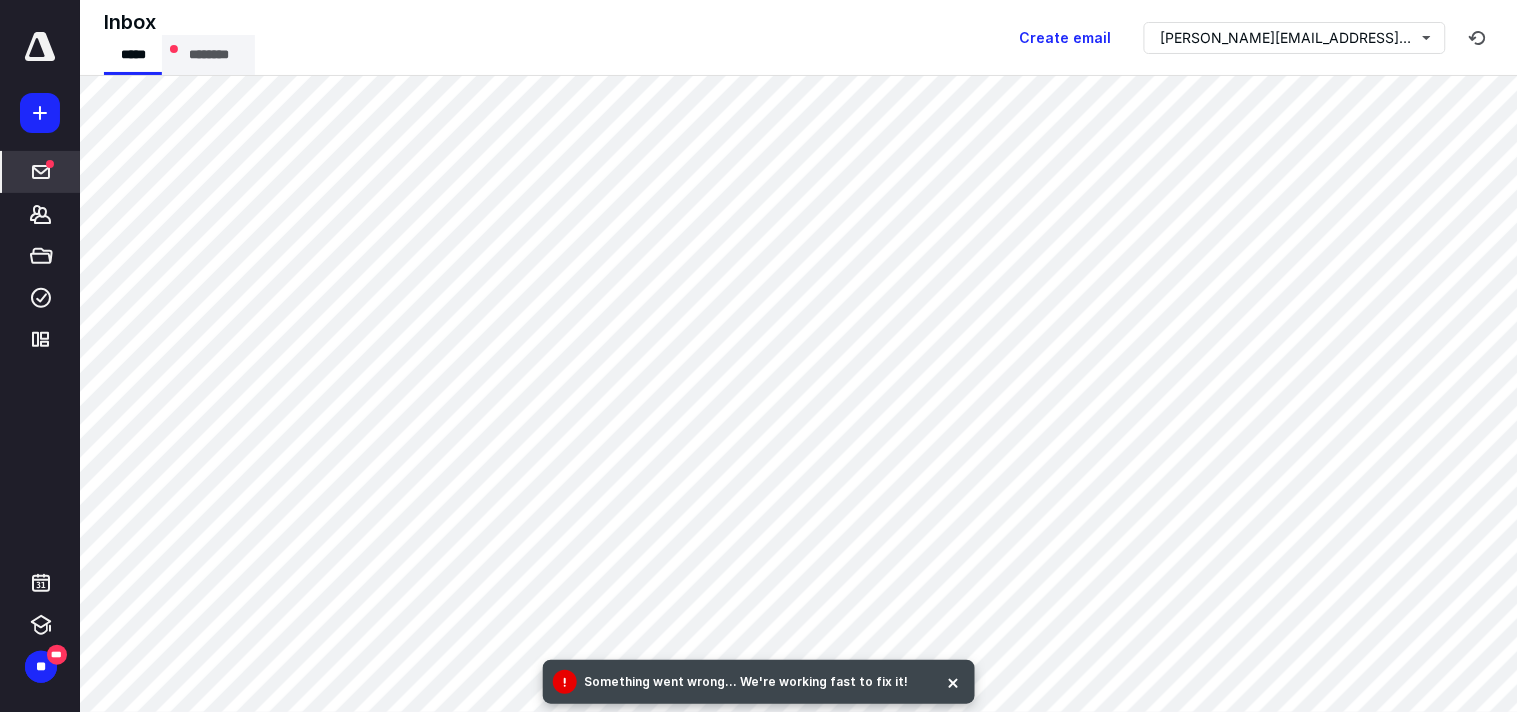 click on "********" at bounding box center [208, 55] 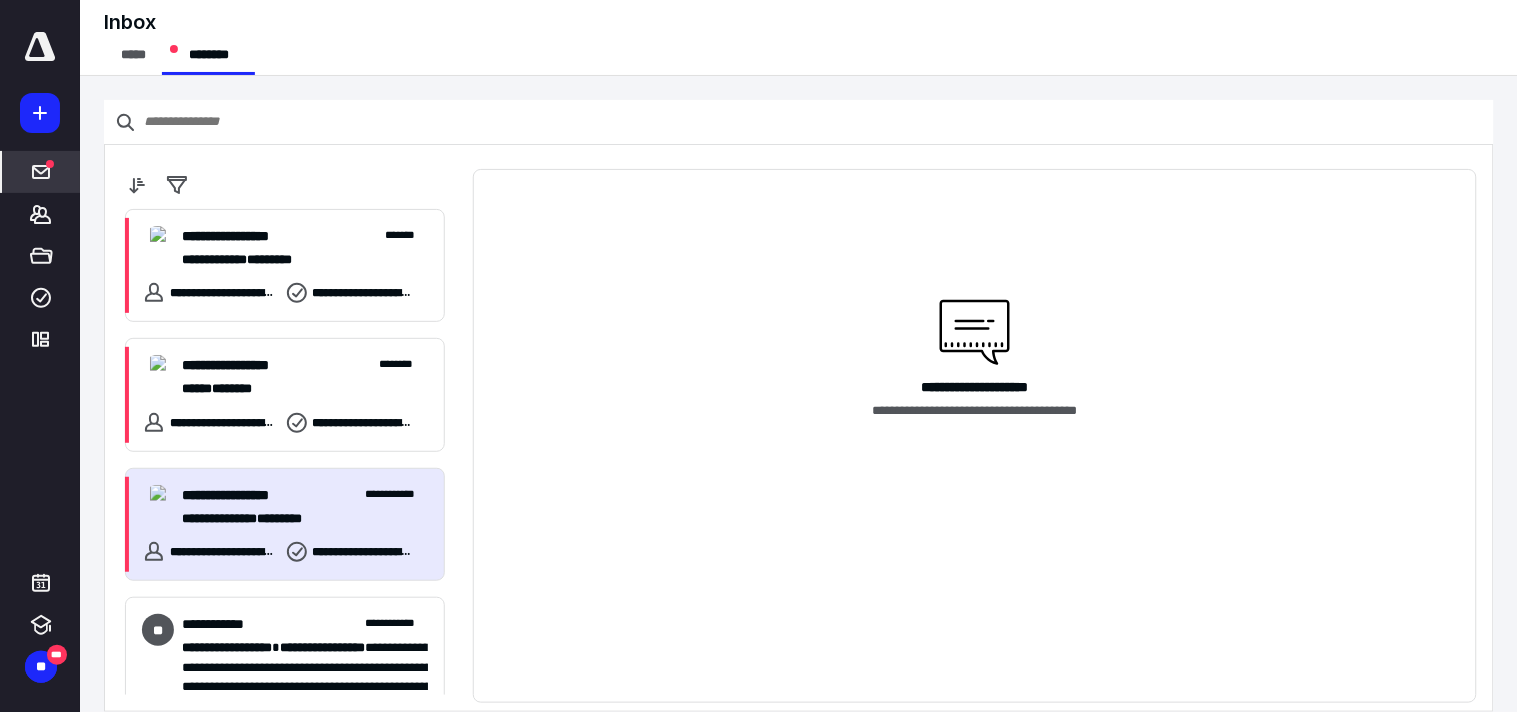 click on "**********" at bounding box center [296, 518] 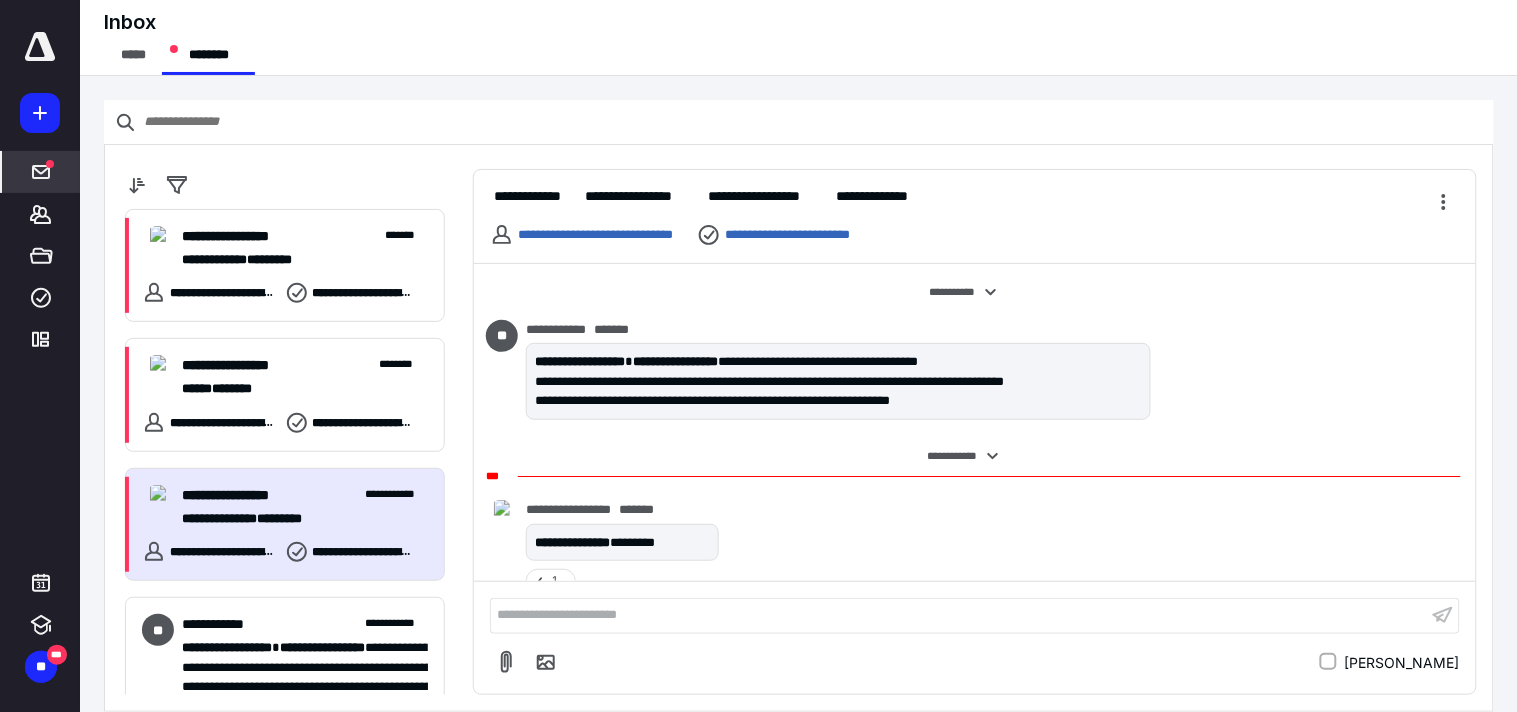 scroll, scrollTop: 25, scrollLeft: 0, axis: vertical 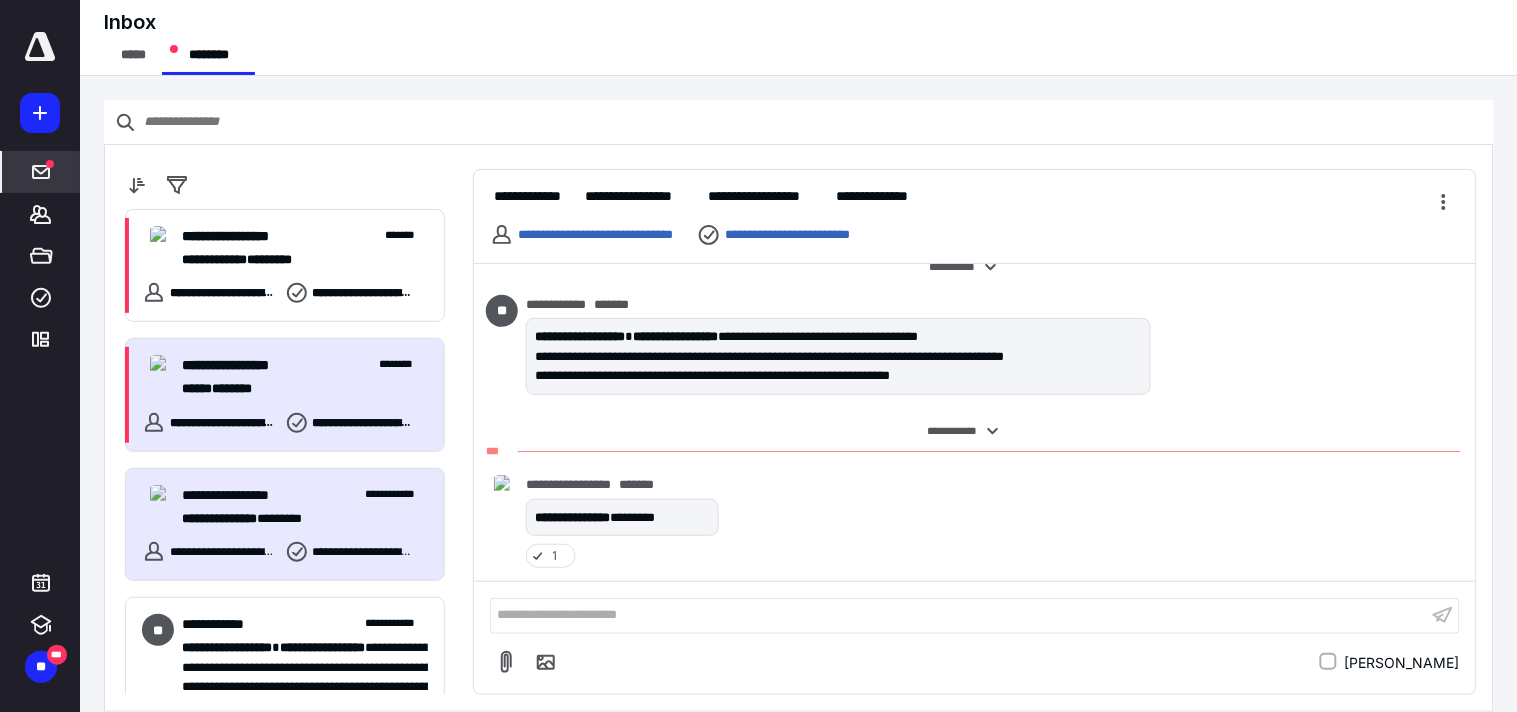 click on "***** ********" at bounding box center (296, 388) 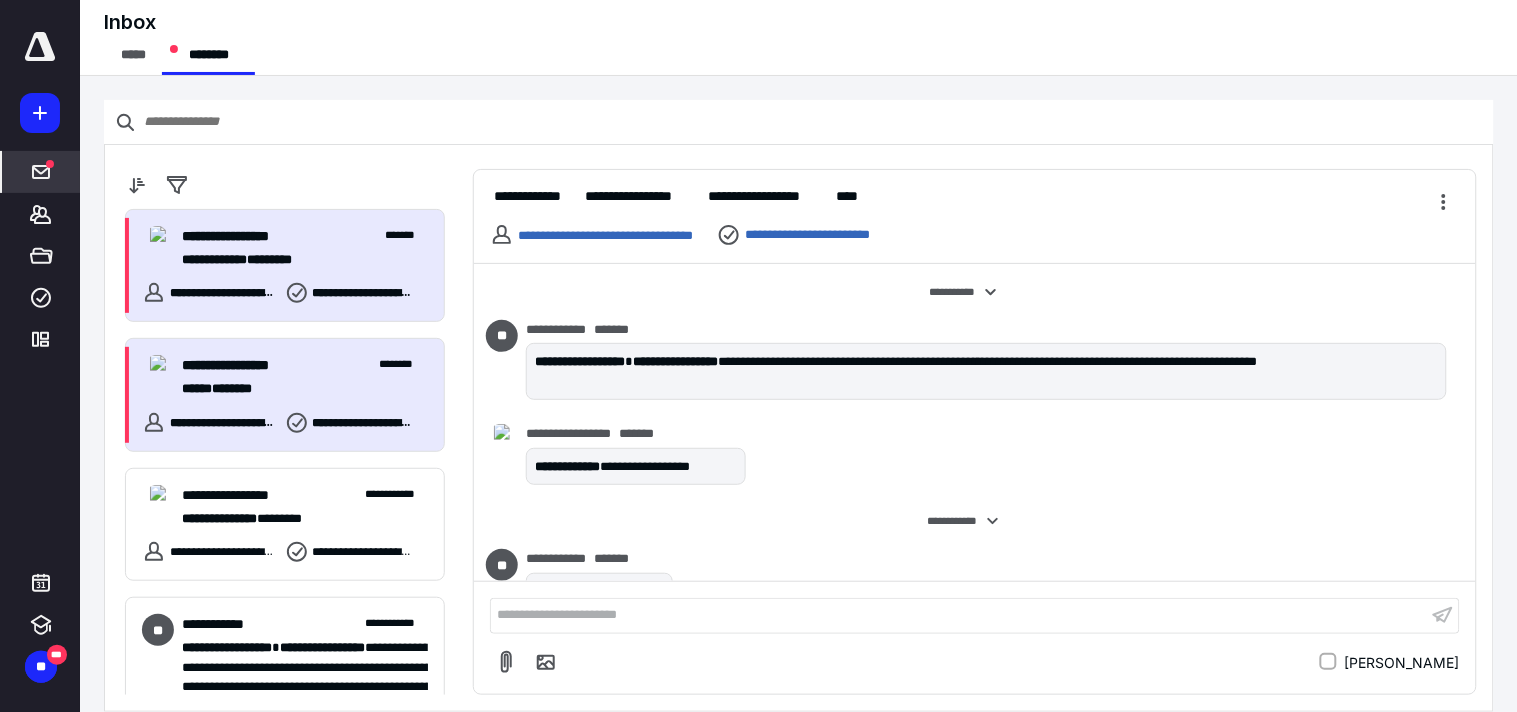click on "**********" at bounding box center [296, 259] 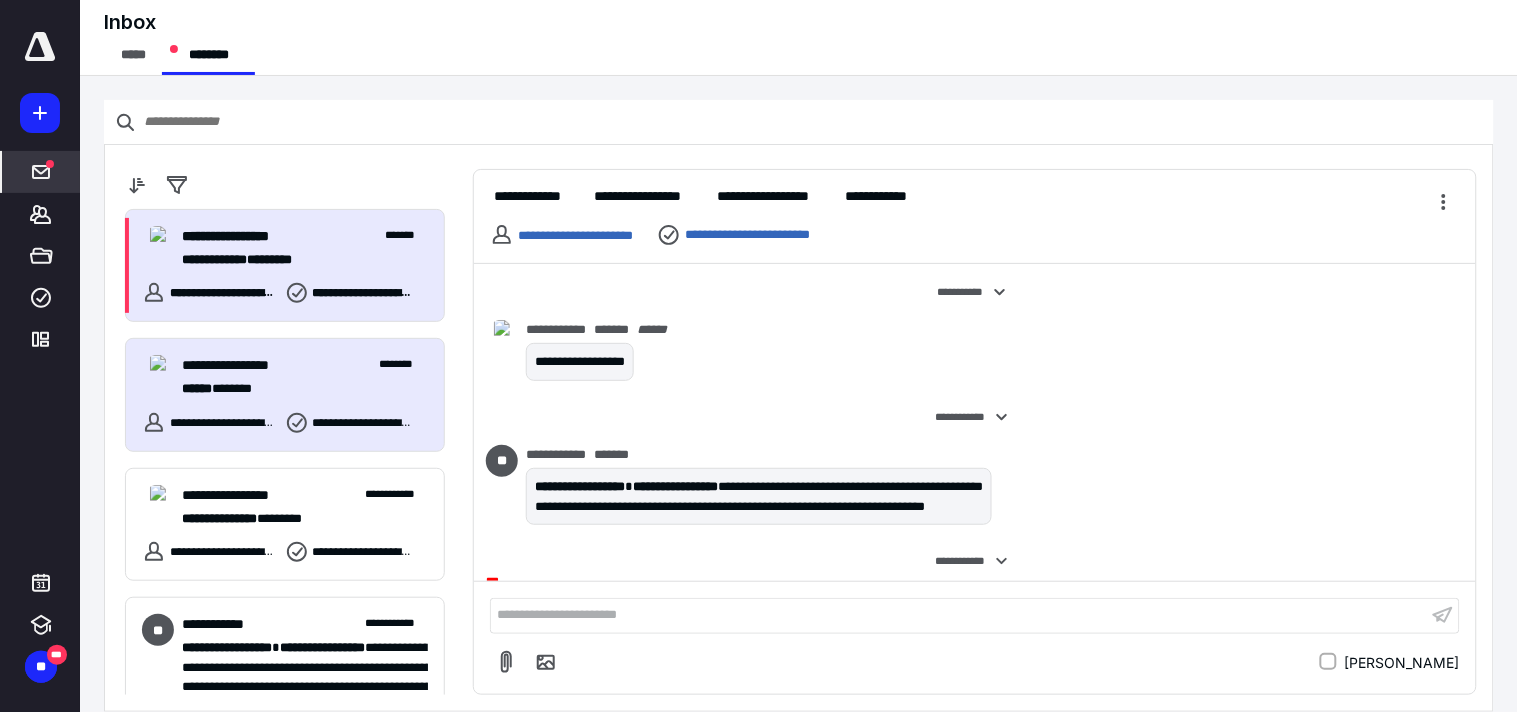 click on "*****" at bounding box center (197, 388) 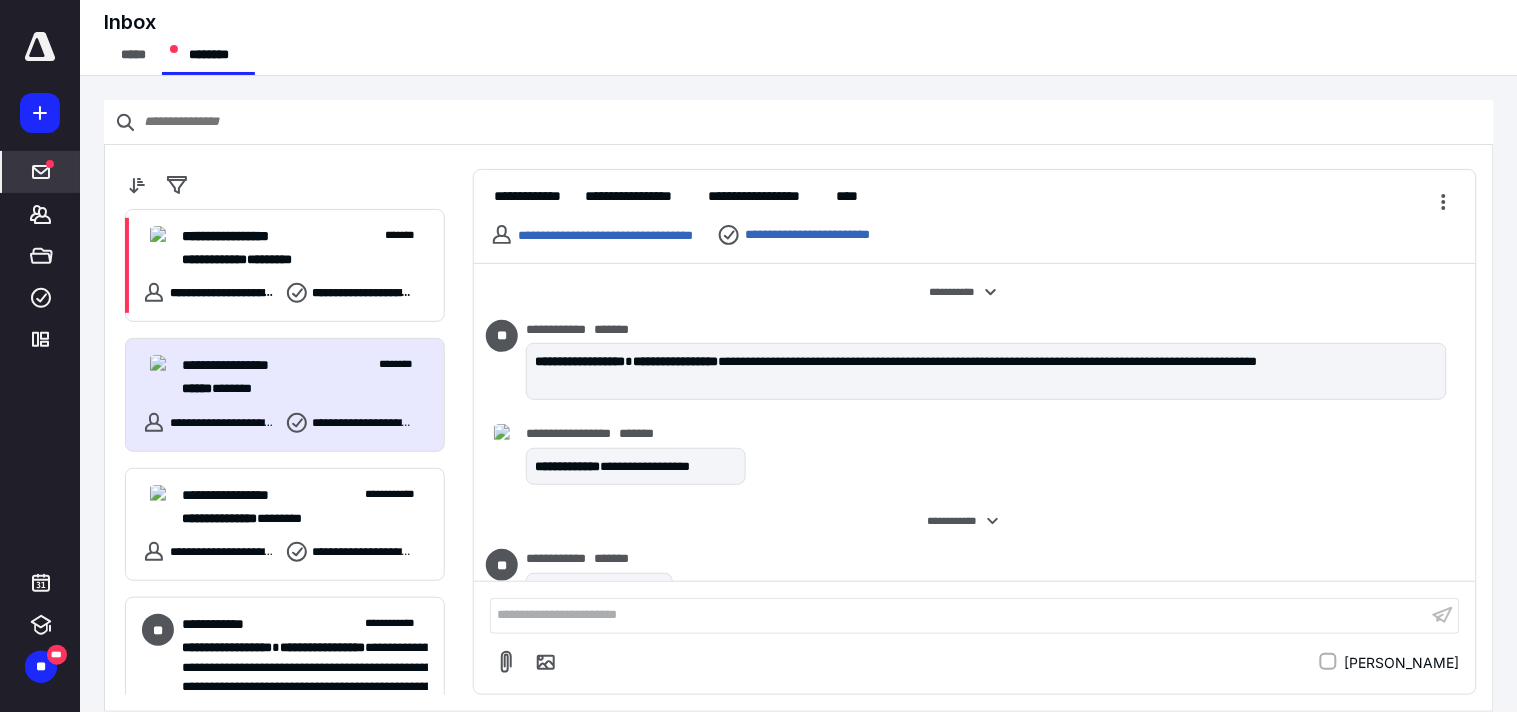 scroll, scrollTop: 303, scrollLeft: 0, axis: vertical 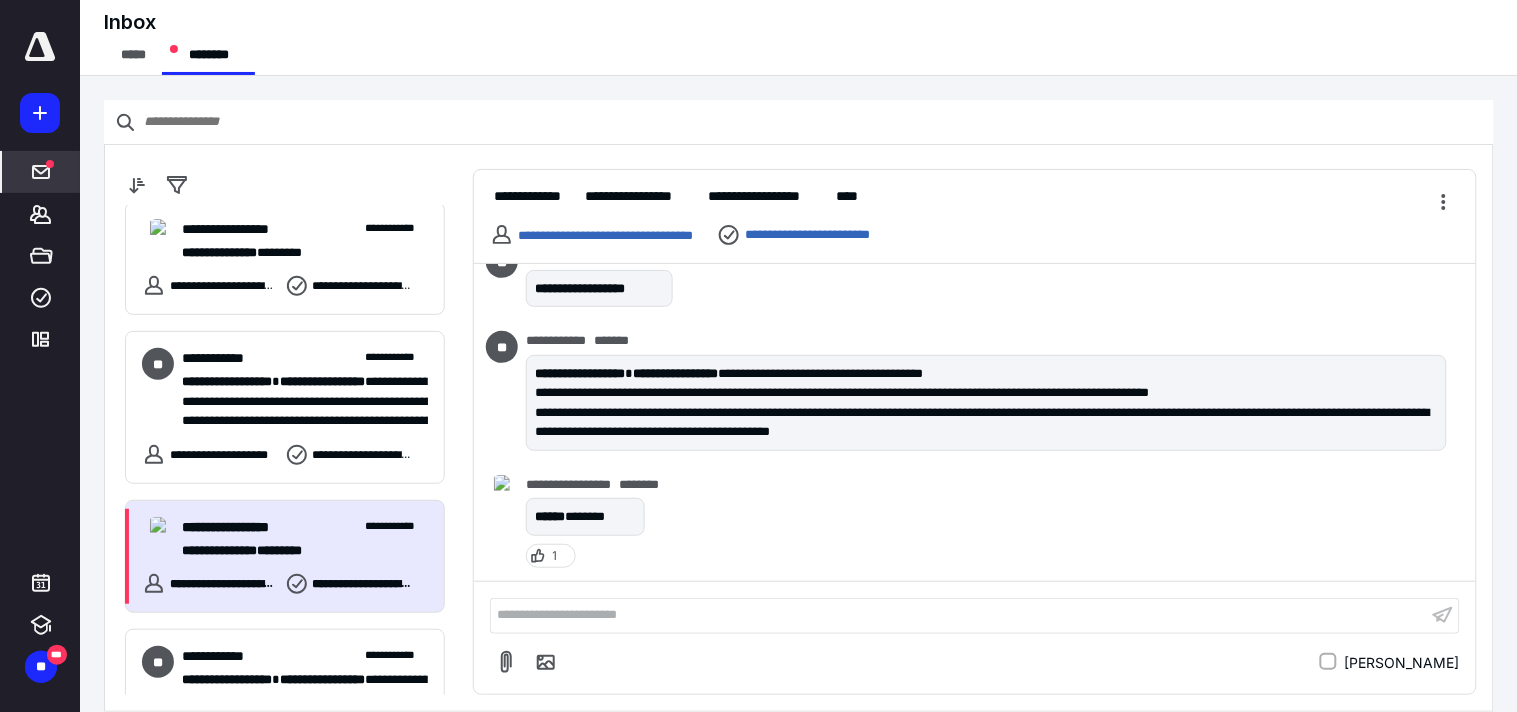 click on "**********" at bounding box center [396, 527] 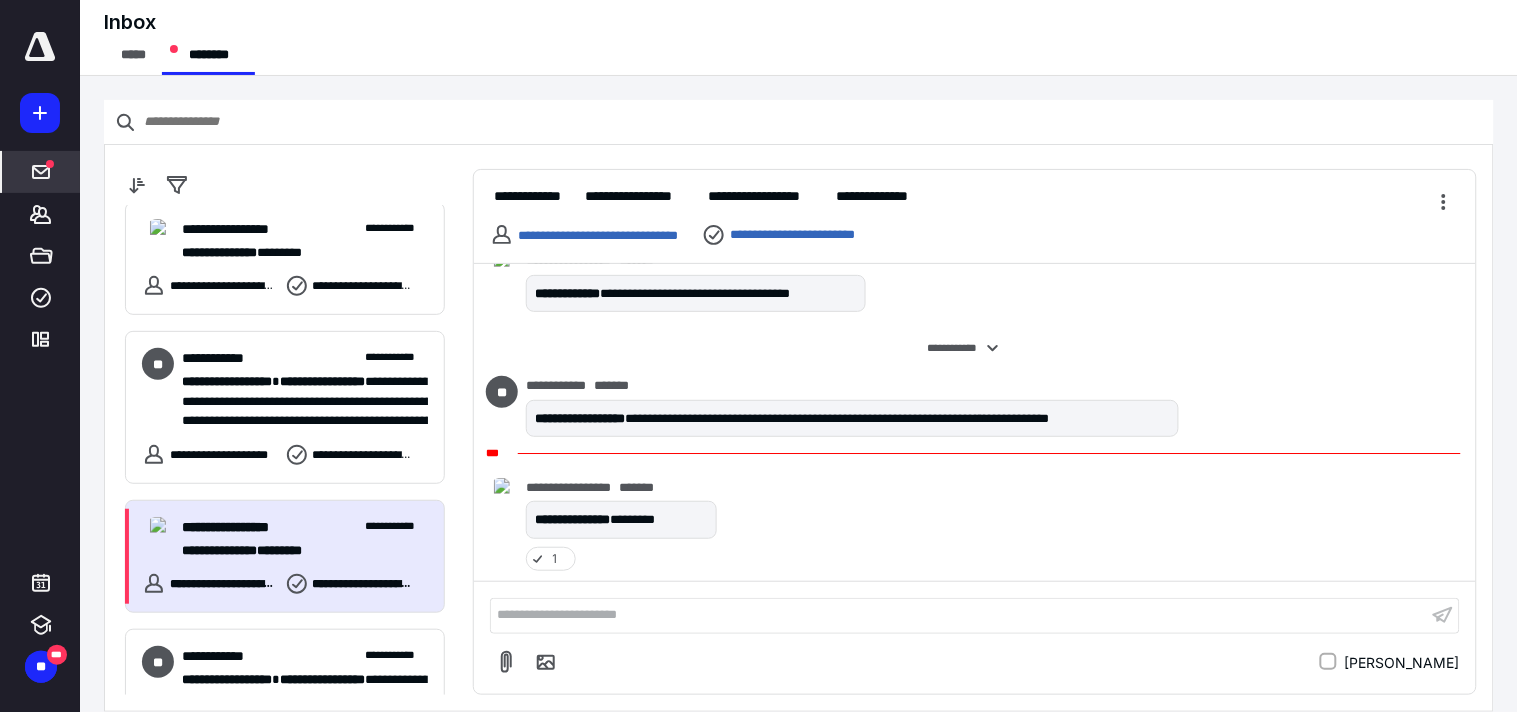 scroll, scrollTop: 508, scrollLeft: 0, axis: vertical 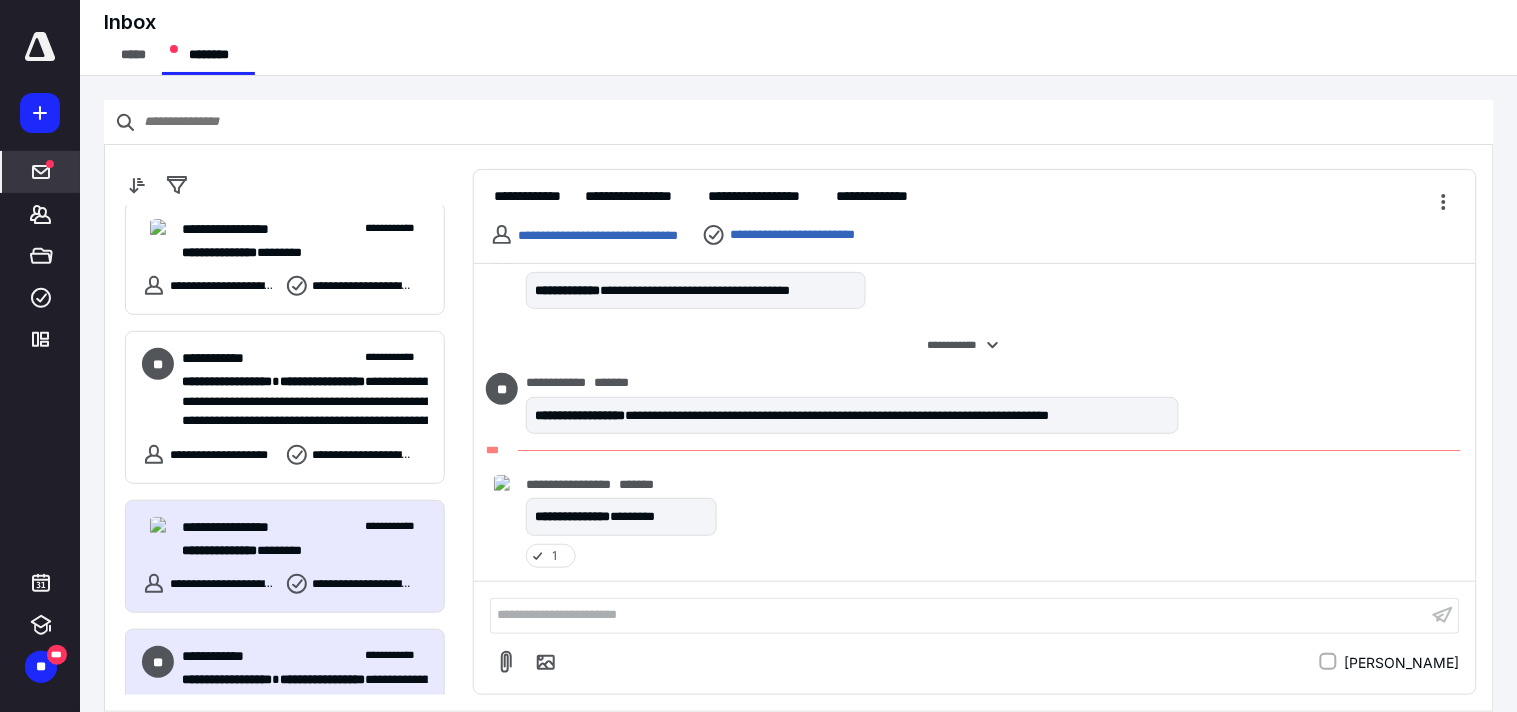 click on "**********" at bounding box center [396, 656] 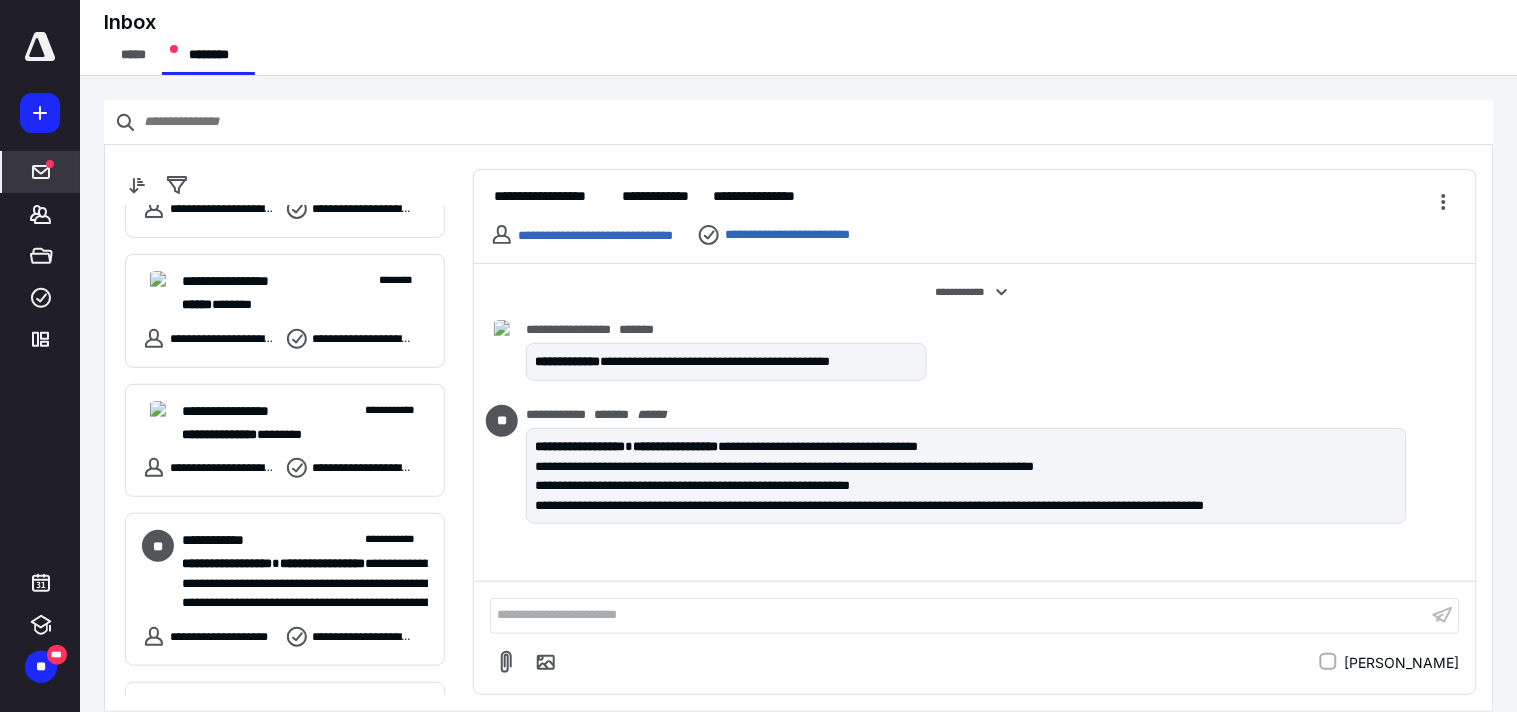 scroll, scrollTop: 0, scrollLeft: 0, axis: both 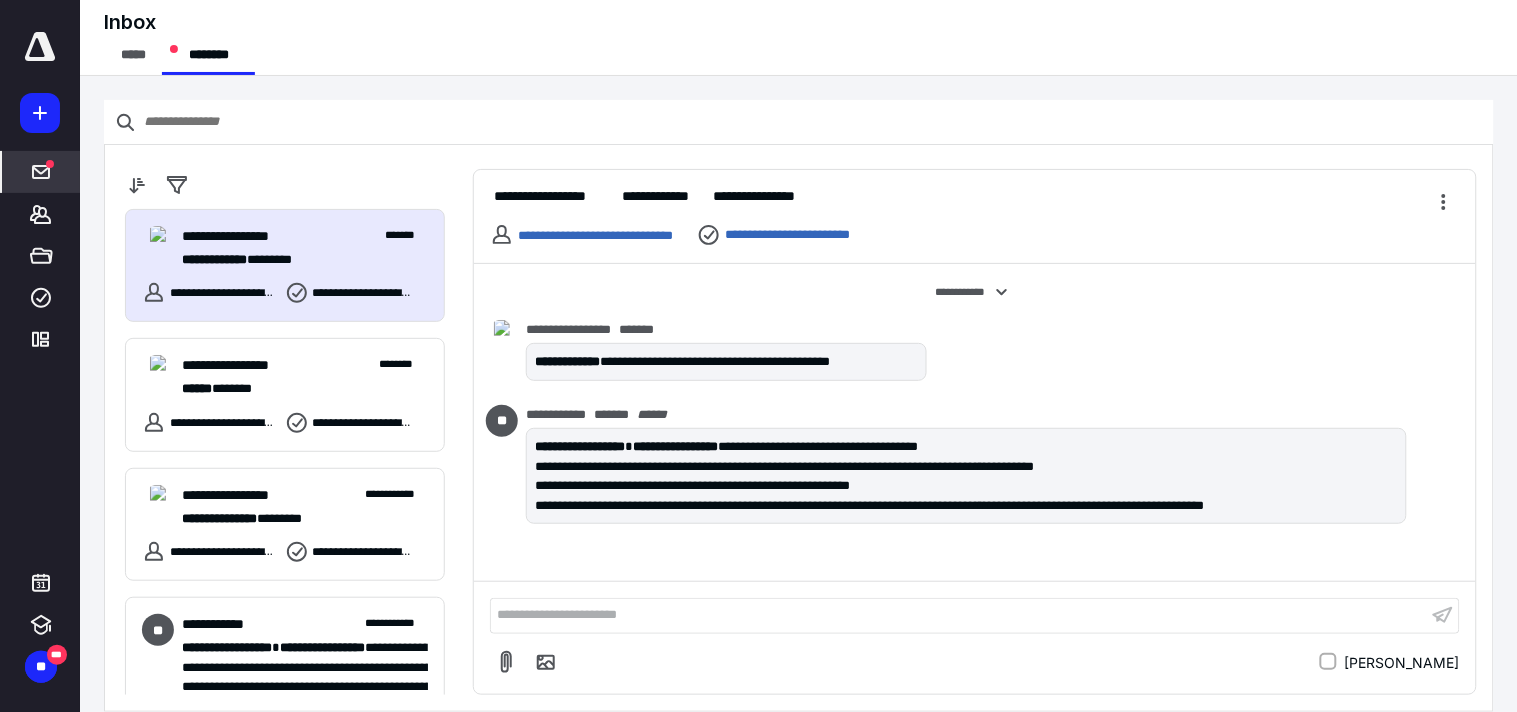 click on "**********" at bounding box center [296, 259] 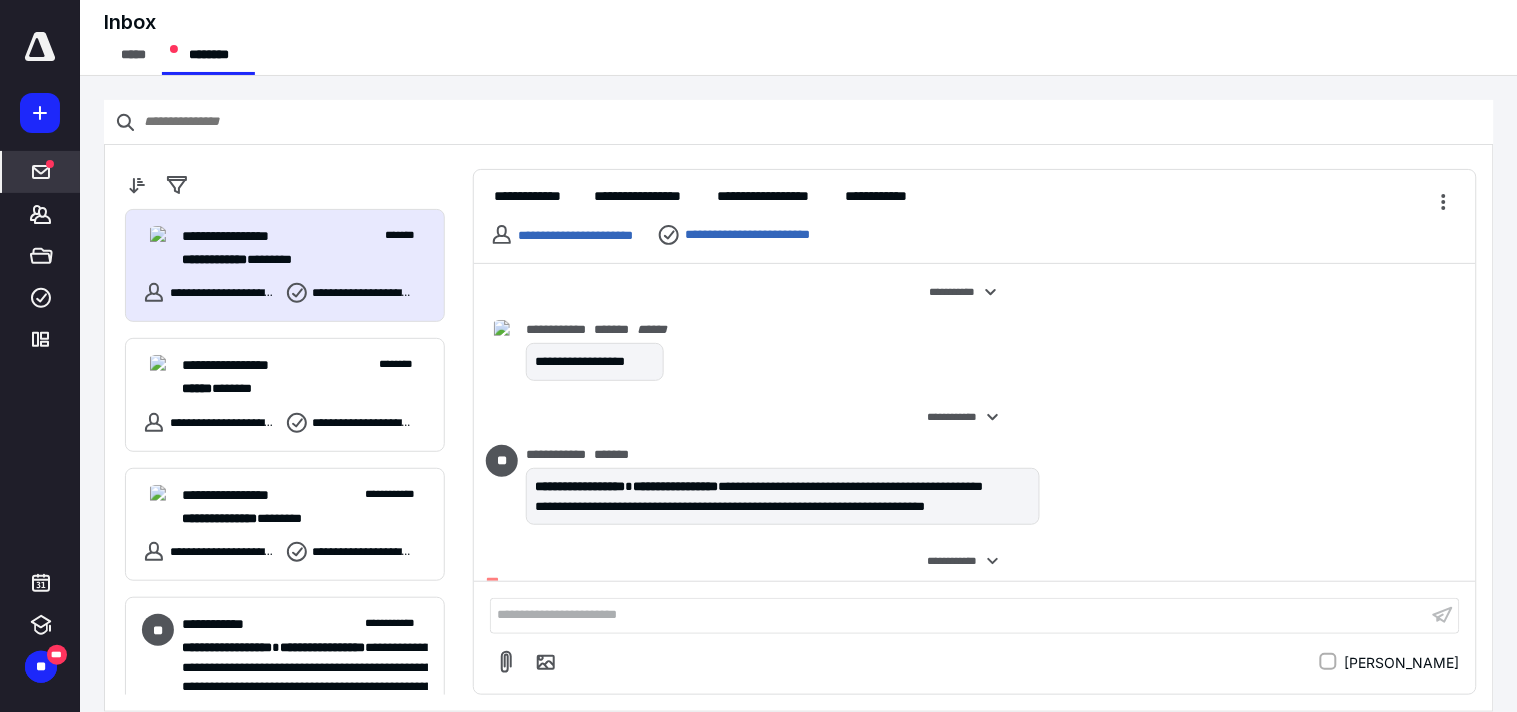 scroll, scrollTop: 131, scrollLeft: 0, axis: vertical 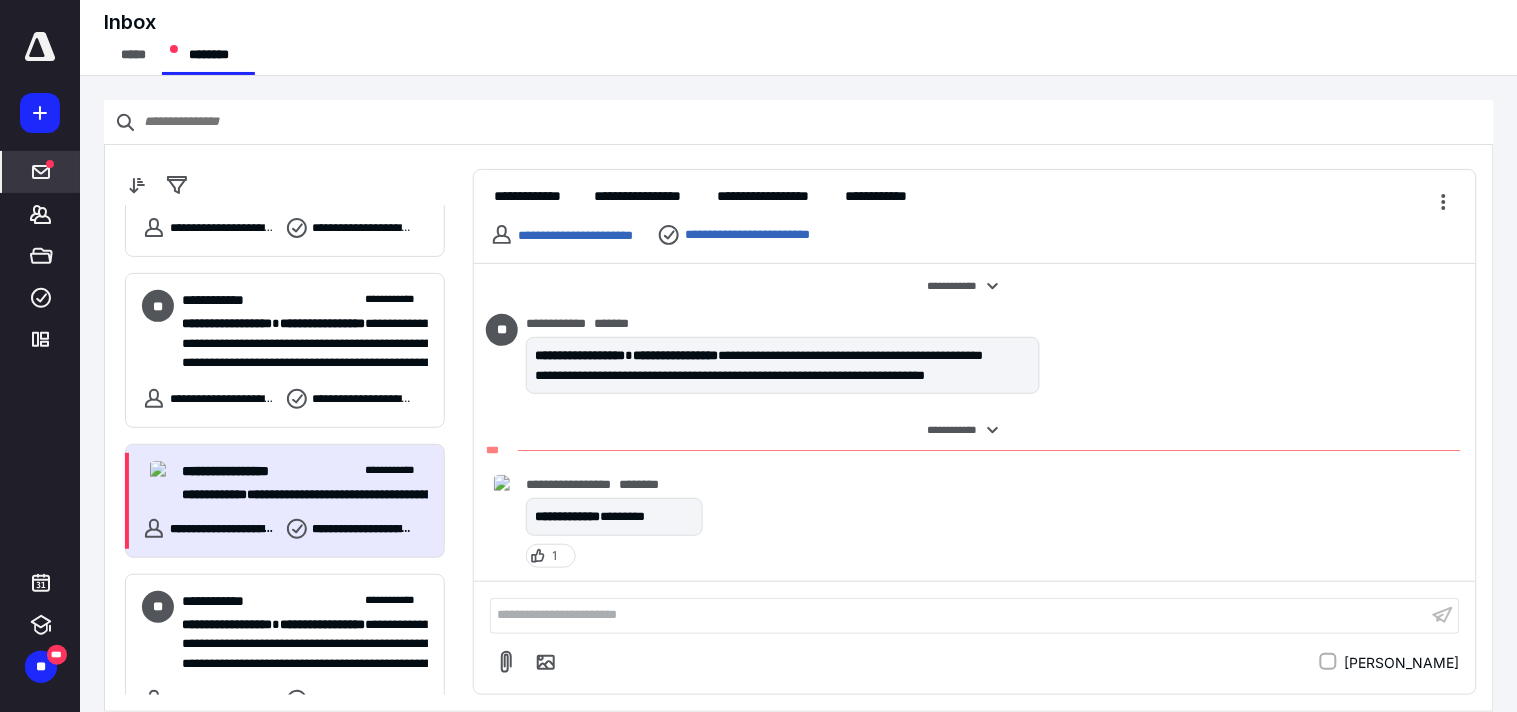 click on "**********" at bounding box center (296, 494) 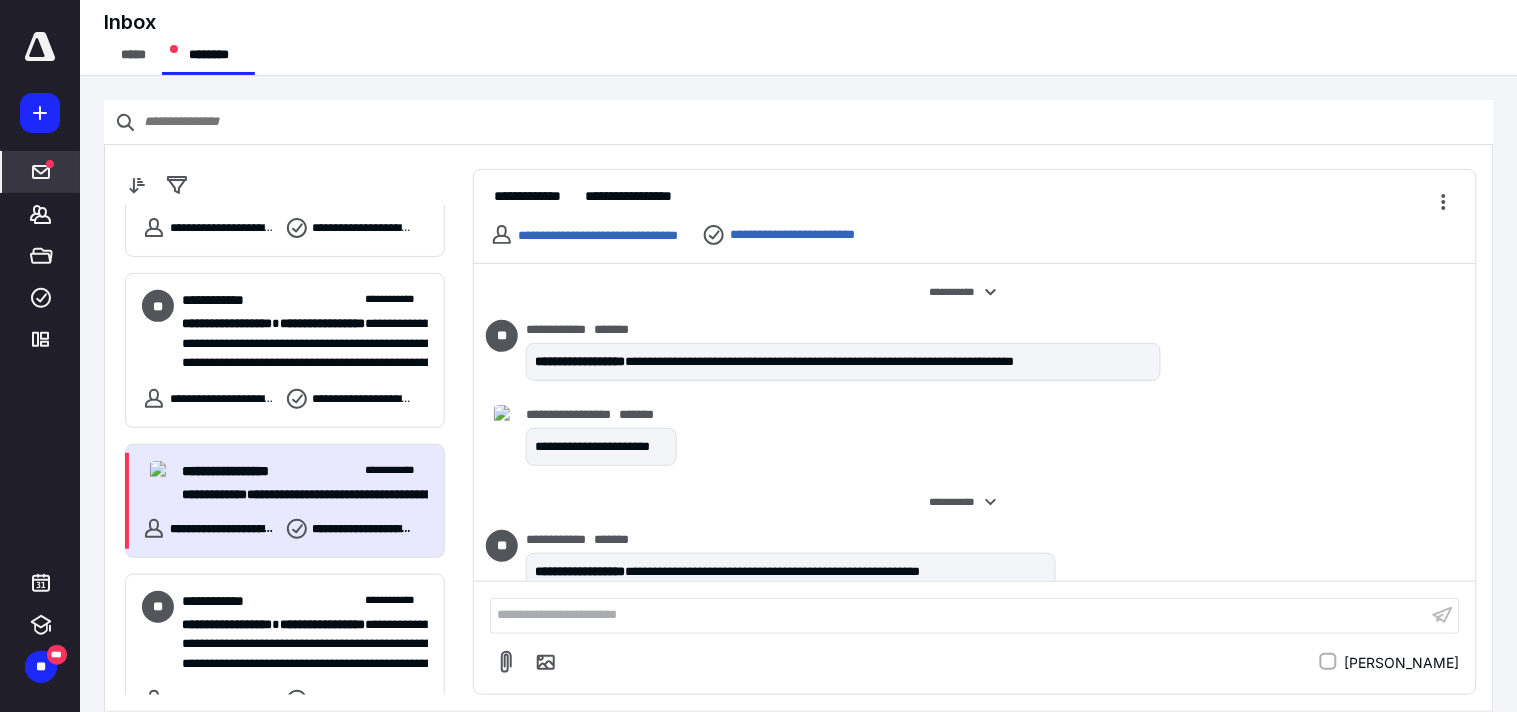 scroll, scrollTop: 172, scrollLeft: 0, axis: vertical 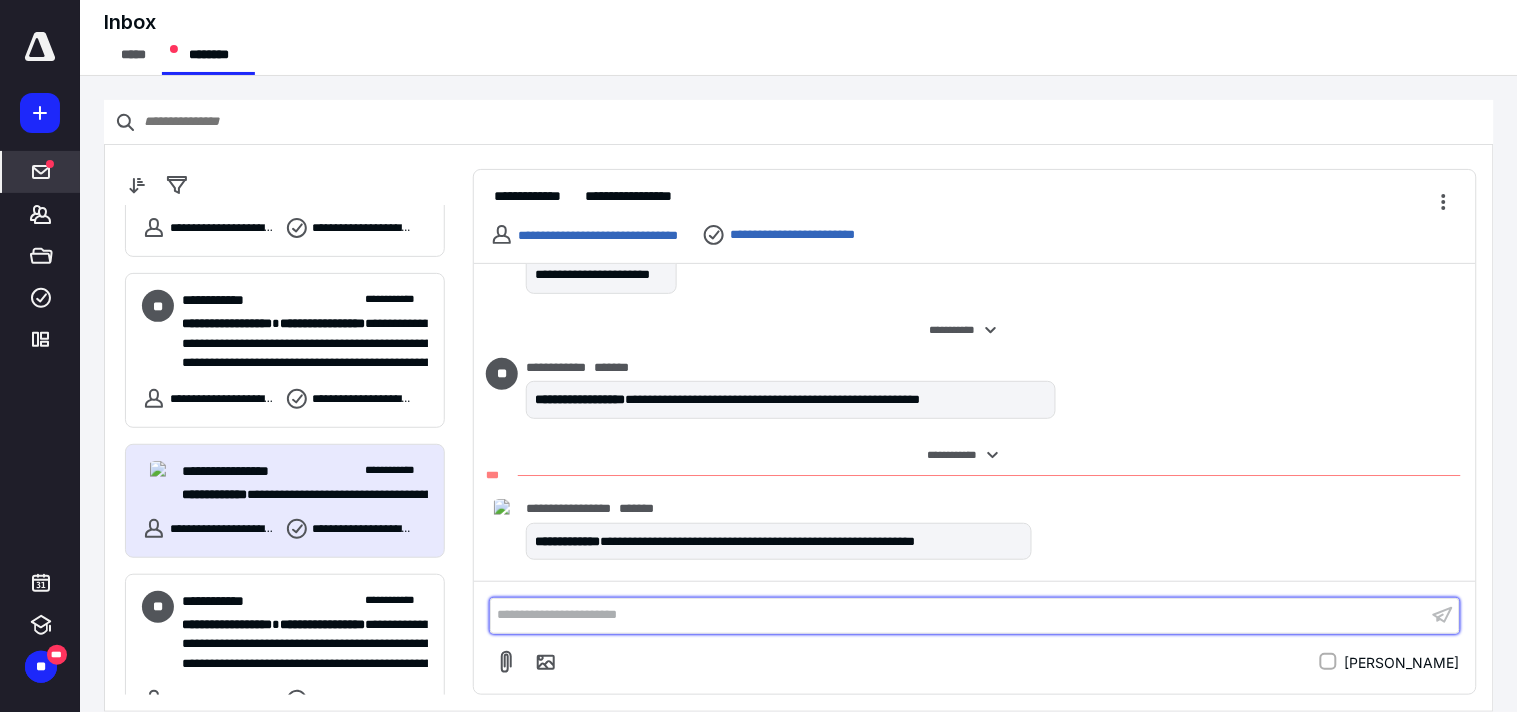 click on "**********" at bounding box center (959, 615) 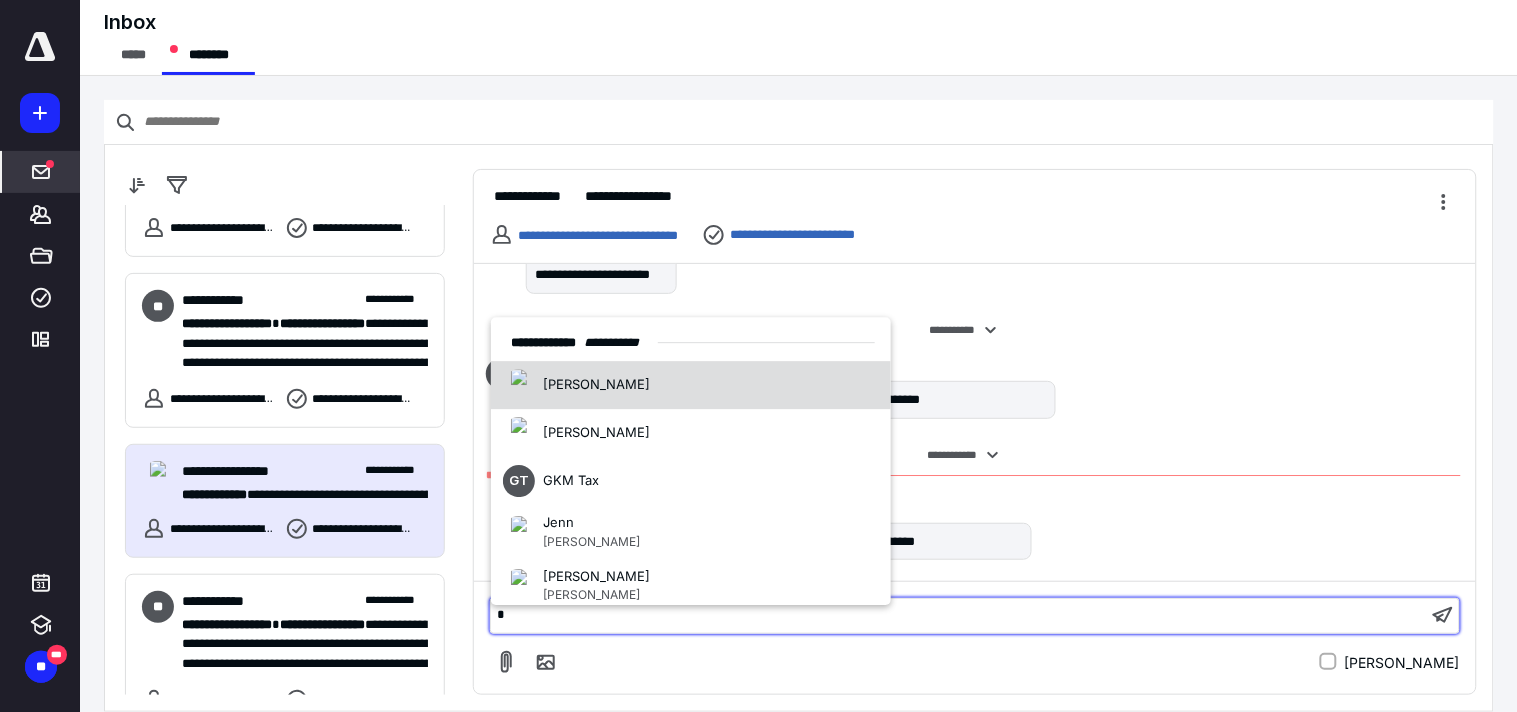 type 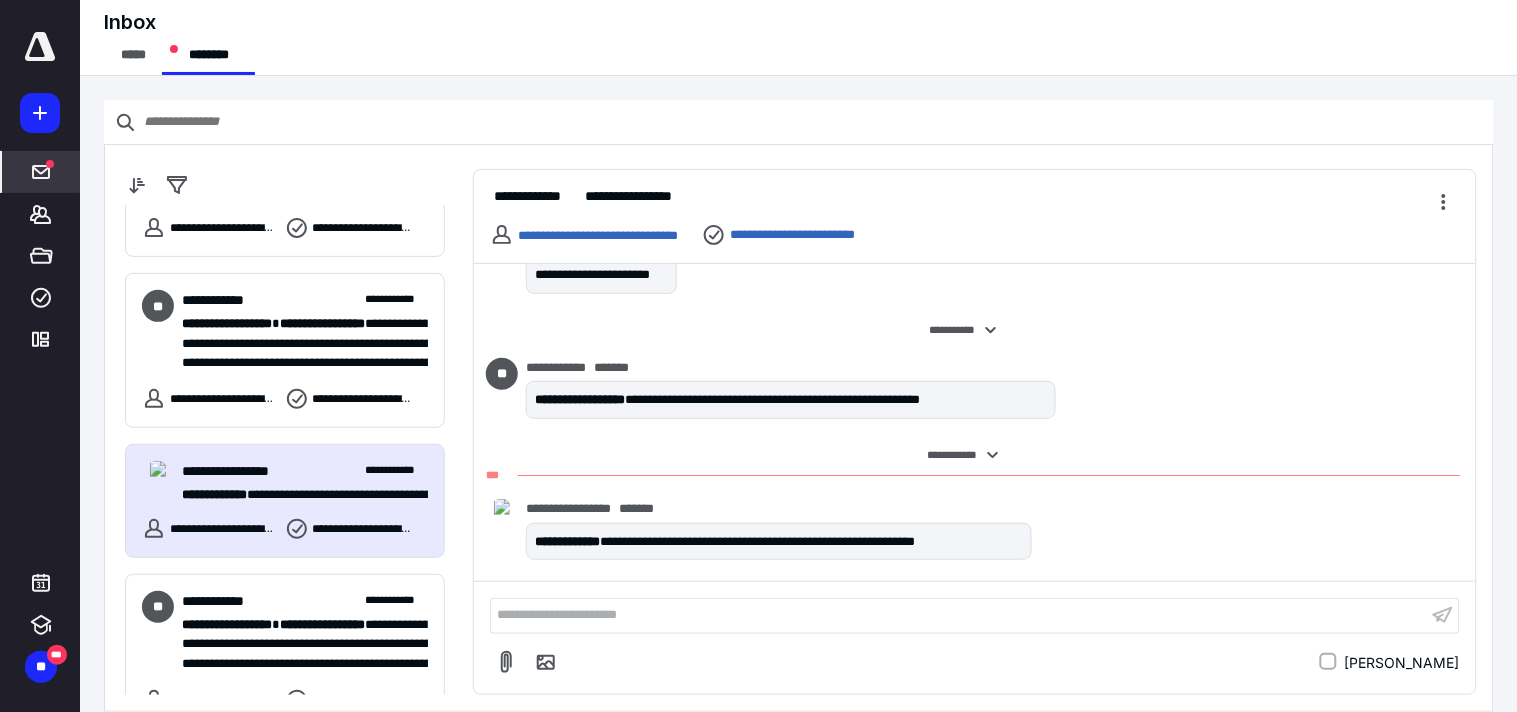 click on "**********" at bounding box center (974, 533) 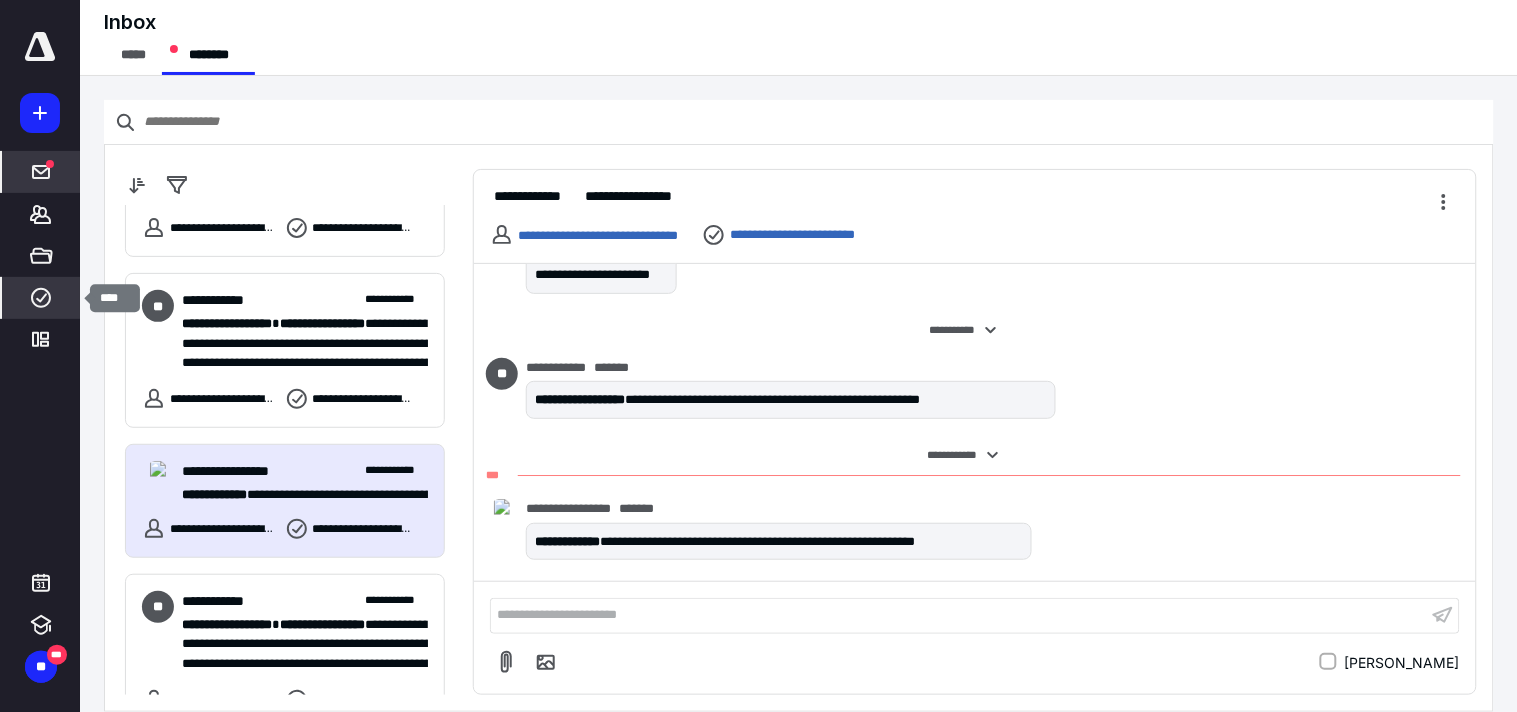 click on "****" at bounding box center (41, 298) 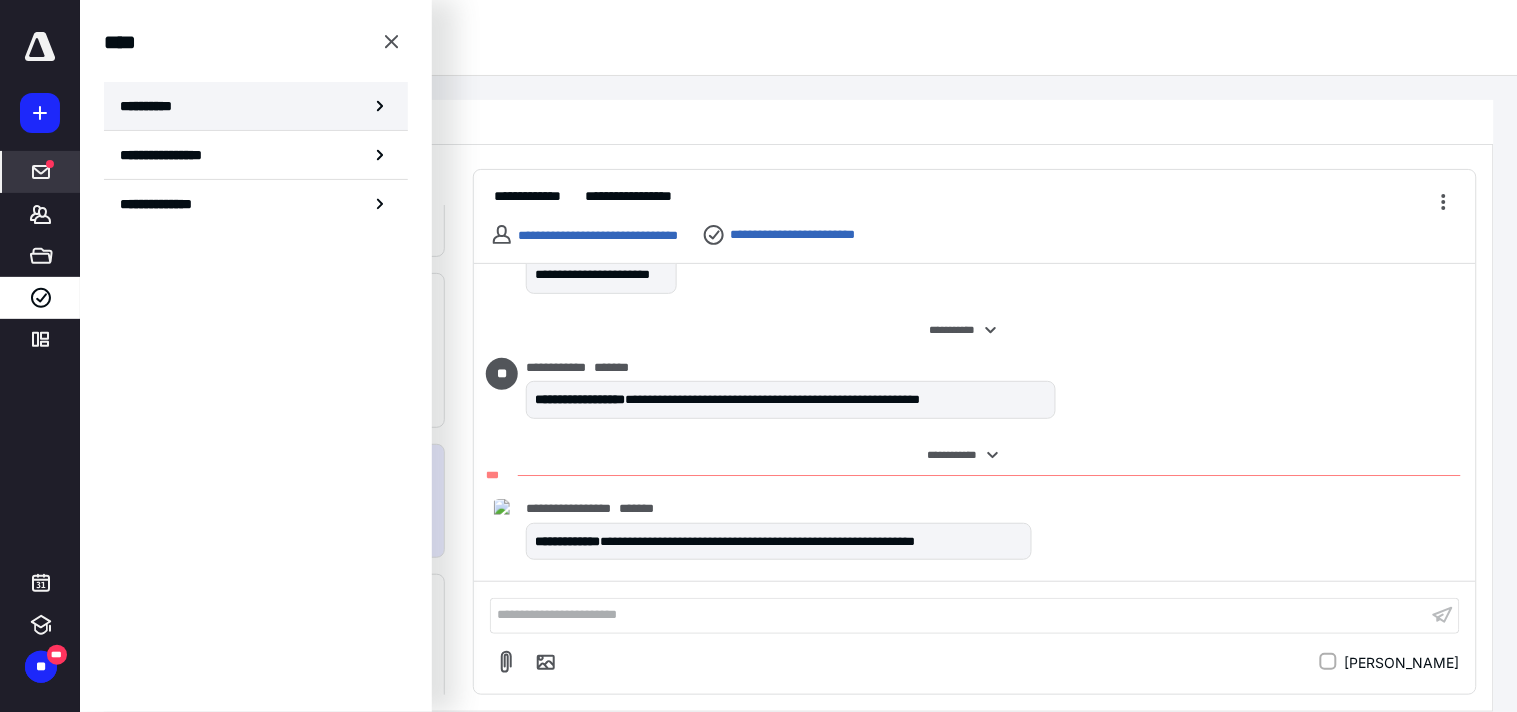 click on "**********" at bounding box center [153, 106] 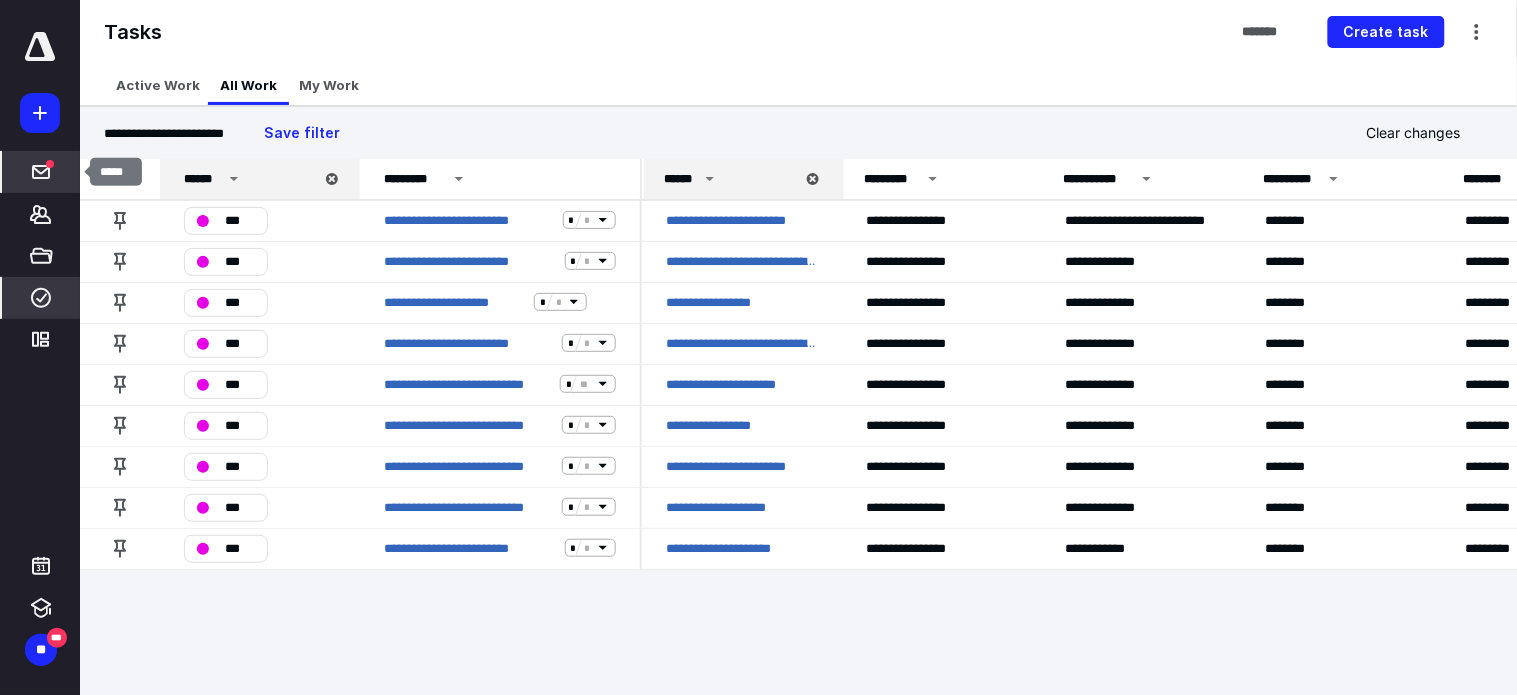 click 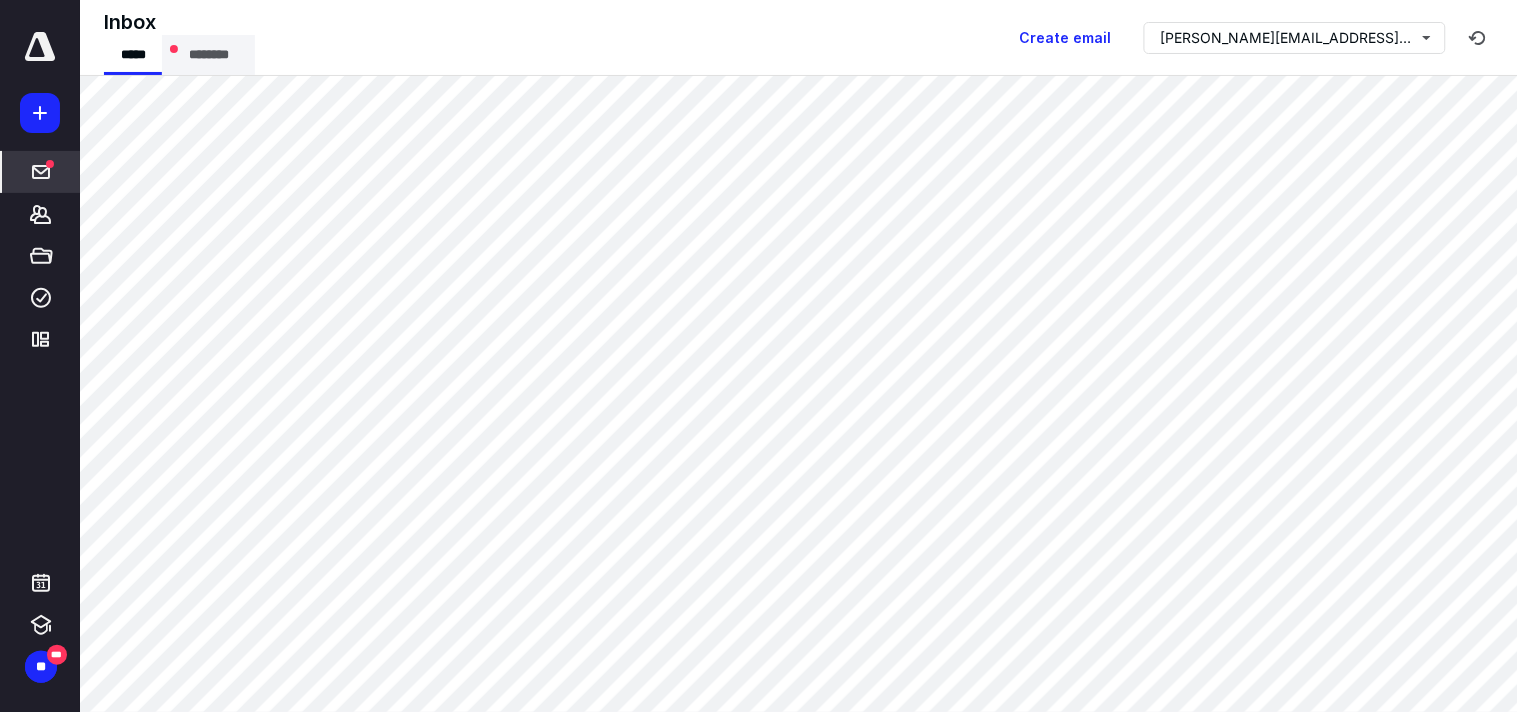 click on "********" at bounding box center (208, 55) 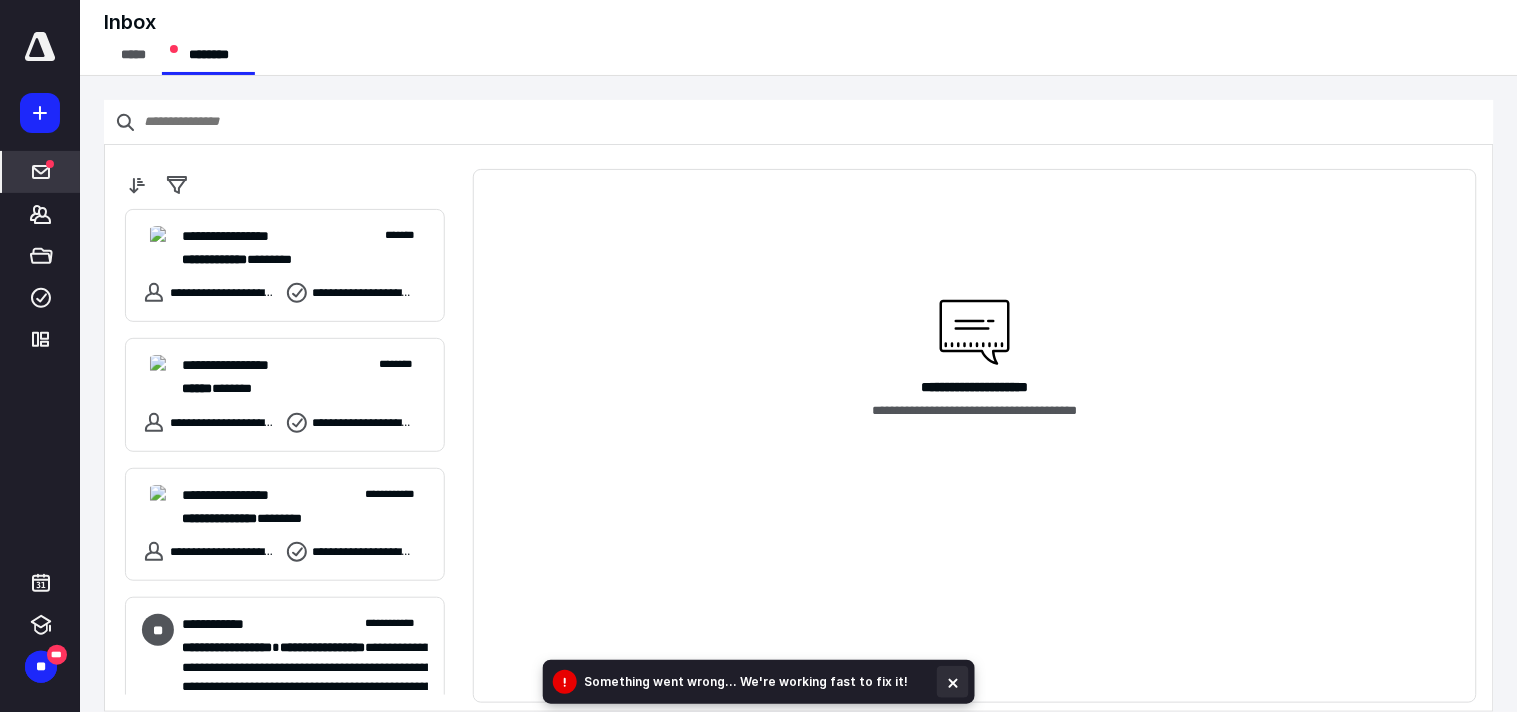 click at bounding box center (953, 682) 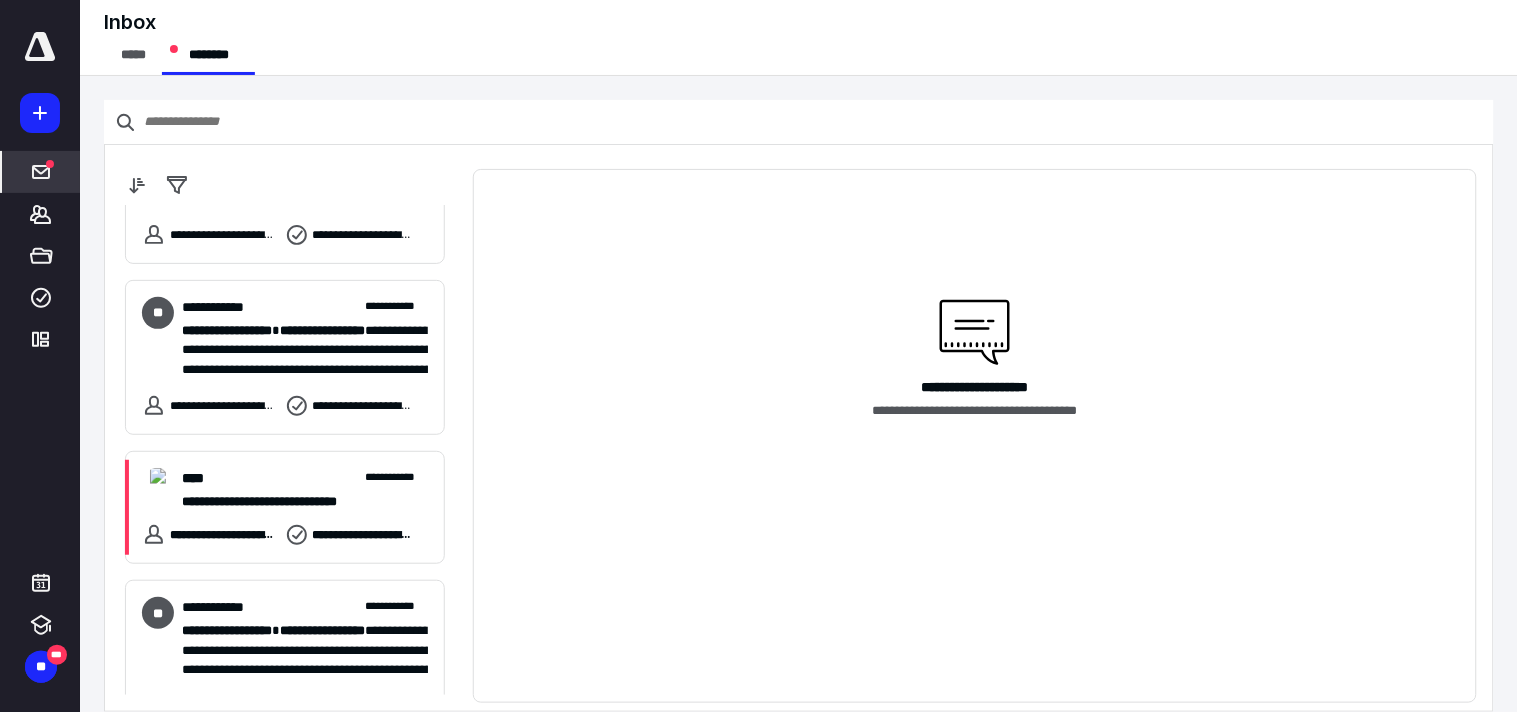 scroll, scrollTop: 1005, scrollLeft: 0, axis: vertical 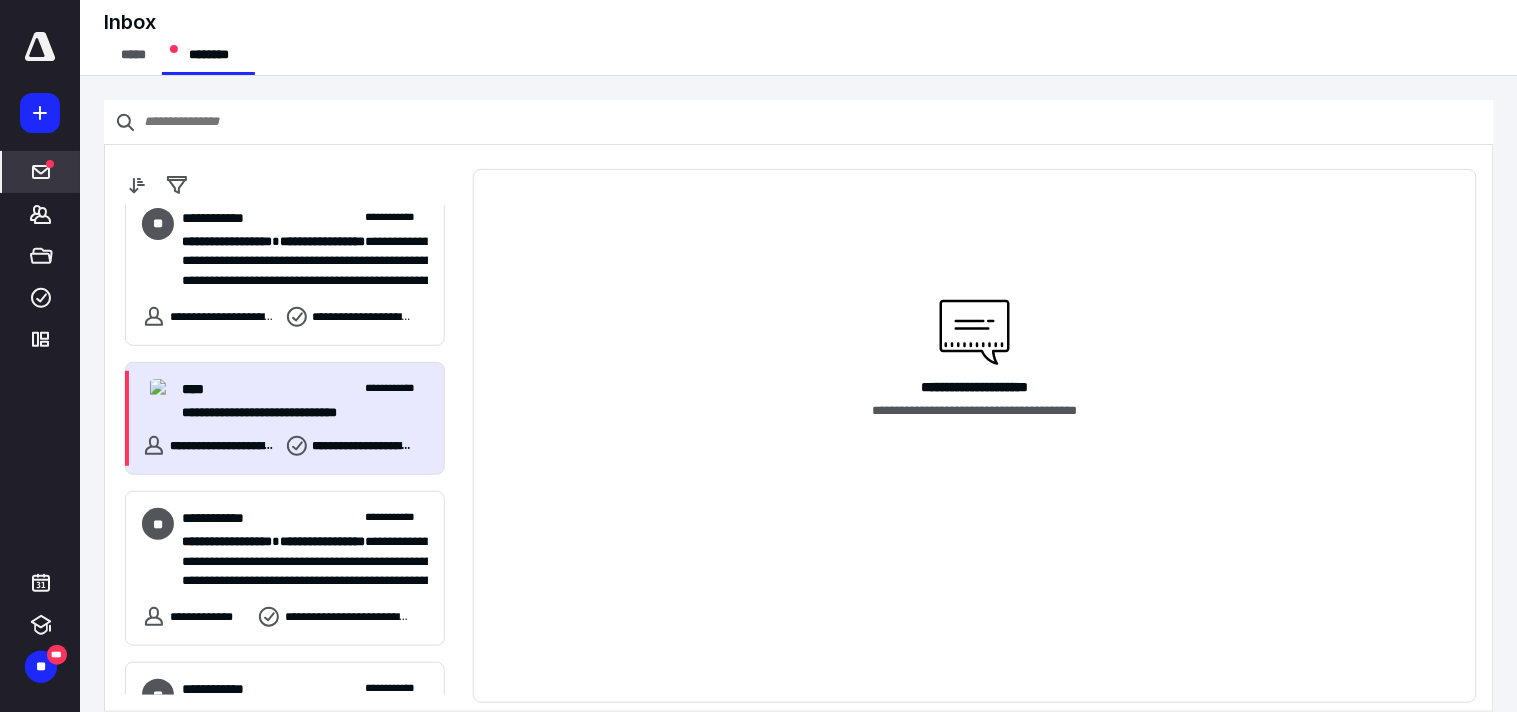 click on "**********" at bounding box center (285, 418) 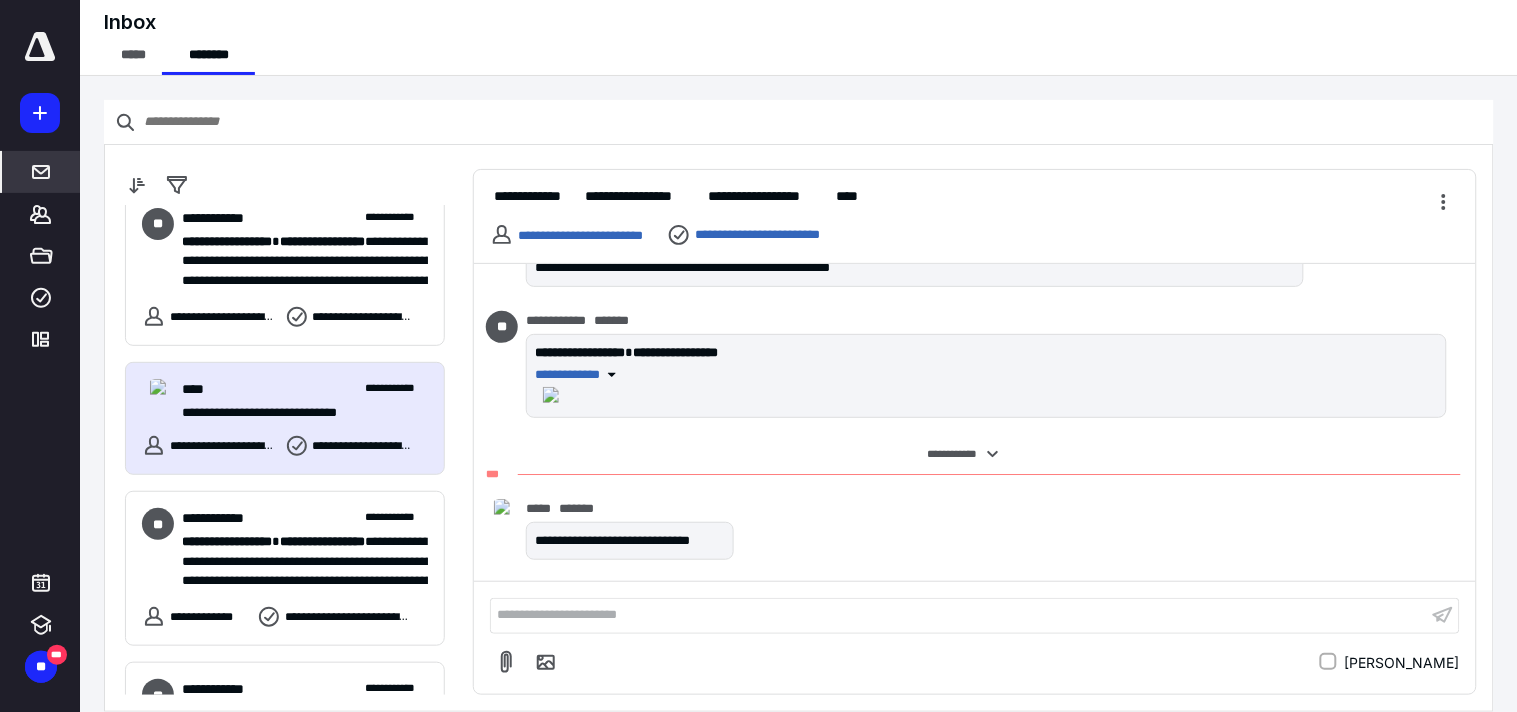 scroll, scrollTop: 284, scrollLeft: 0, axis: vertical 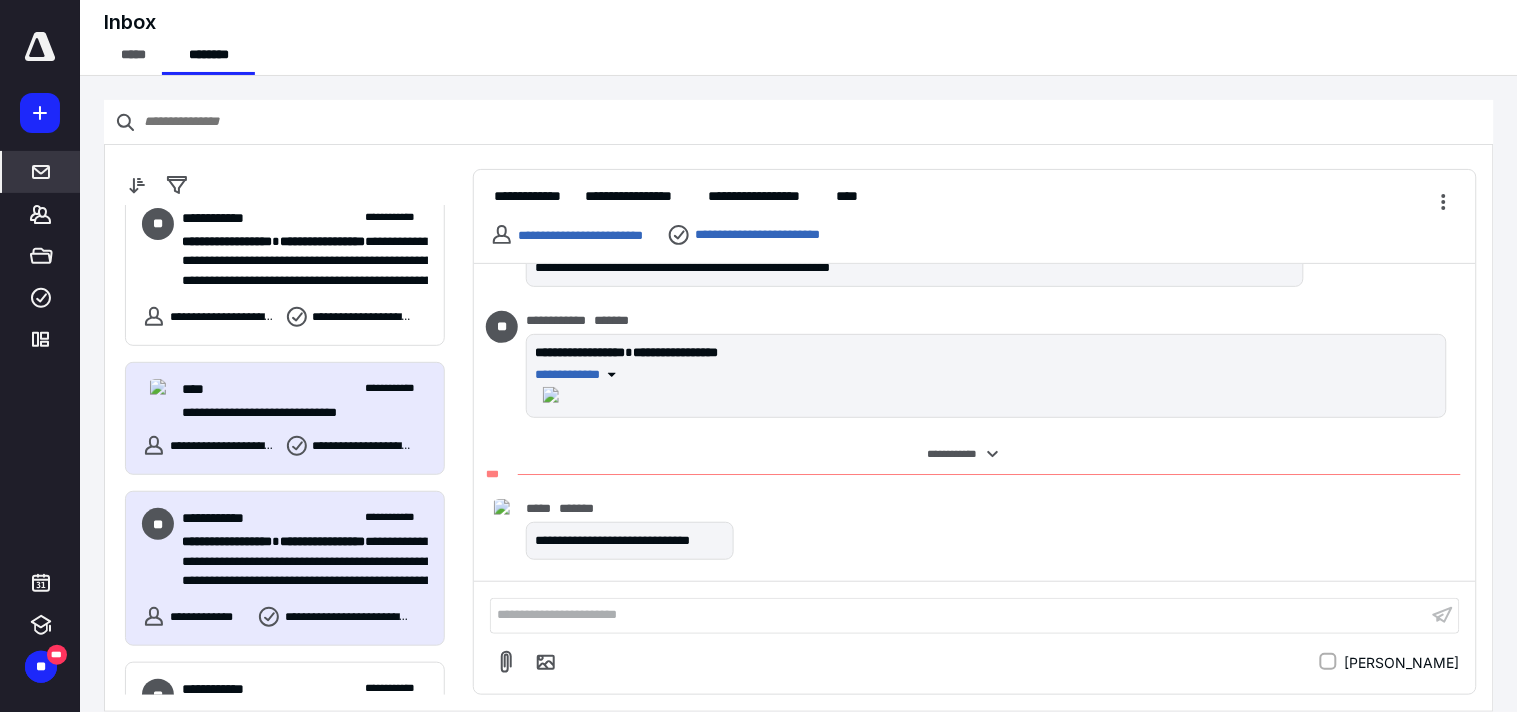 click on "**********" at bounding box center [296, 561] 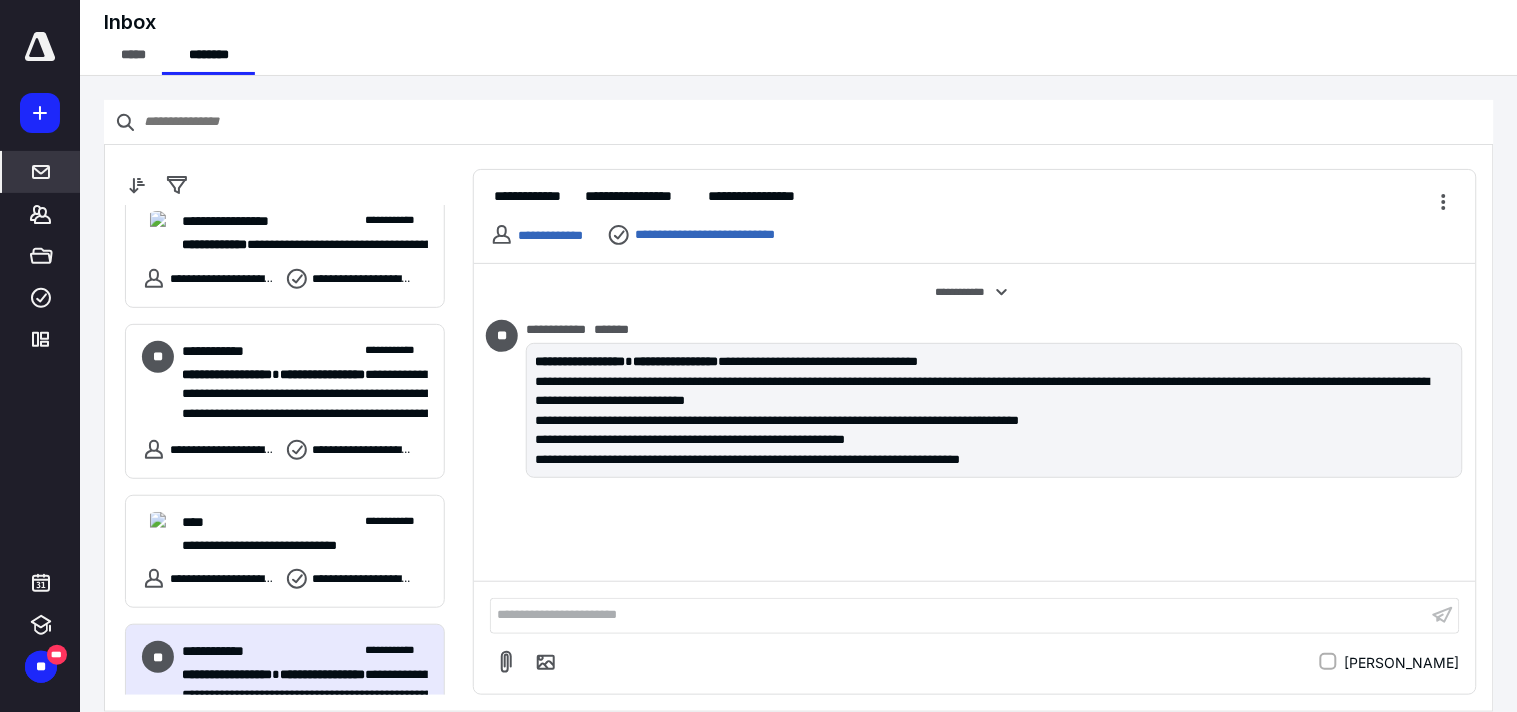 scroll, scrollTop: 827, scrollLeft: 0, axis: vertical 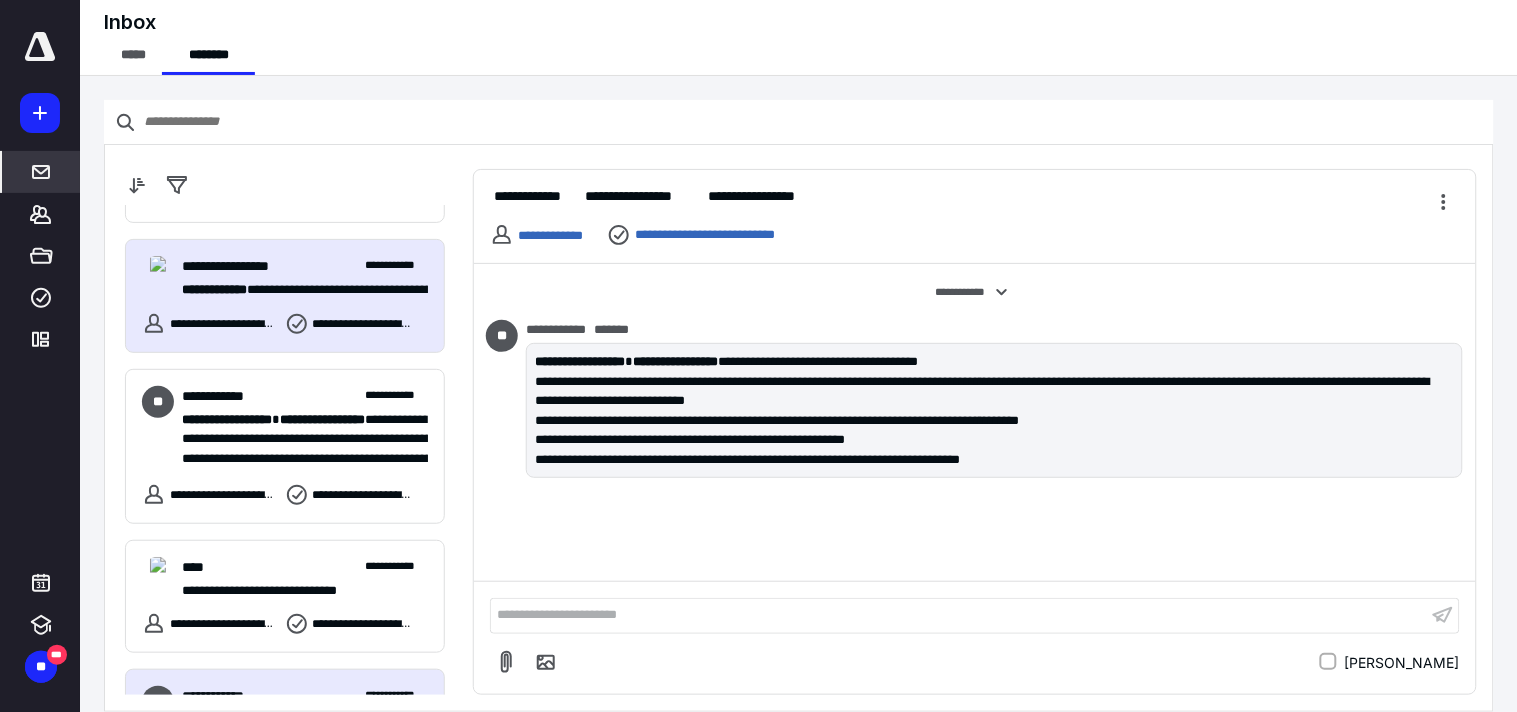 click on "**********" at bounding box center [305, 277] 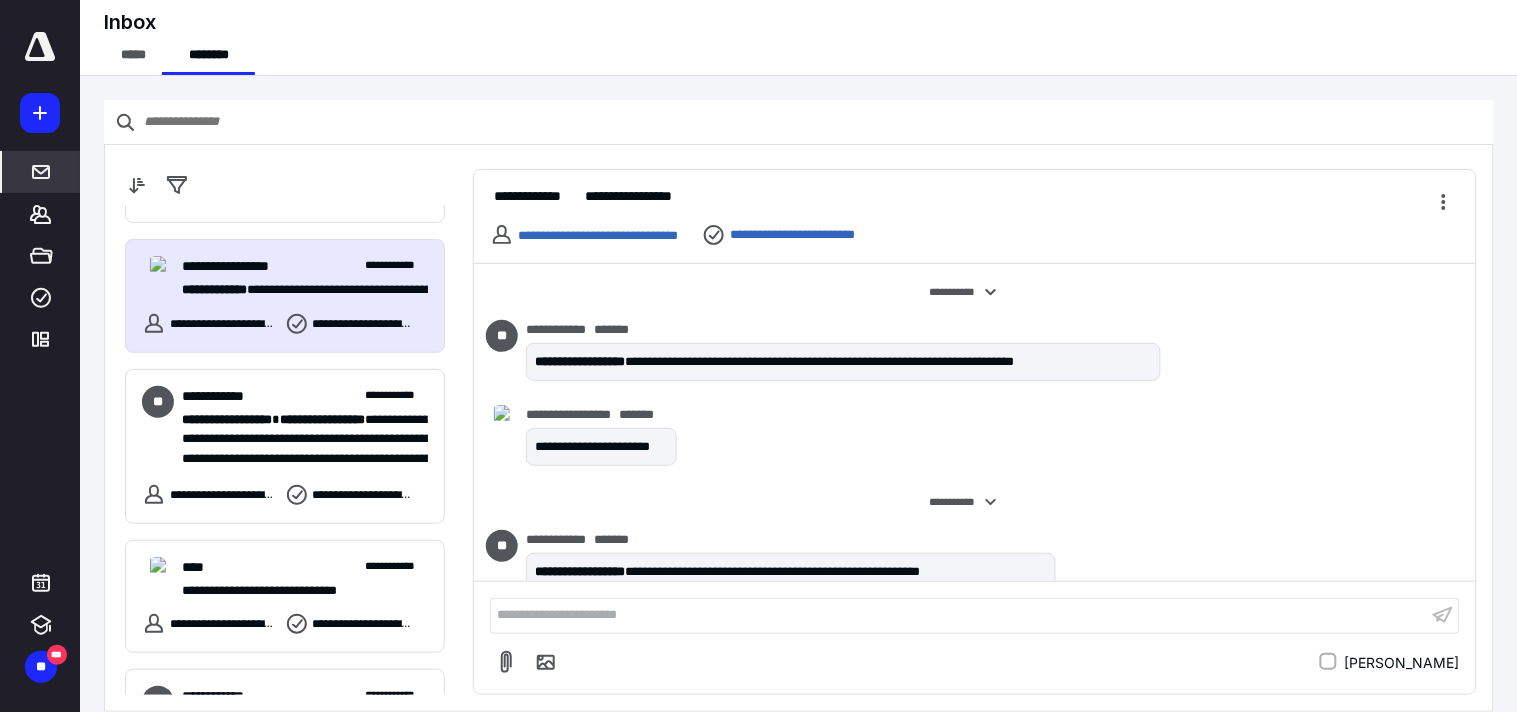 scroll, scrollTop: 155, scrollLeft: 0, axis: vertical 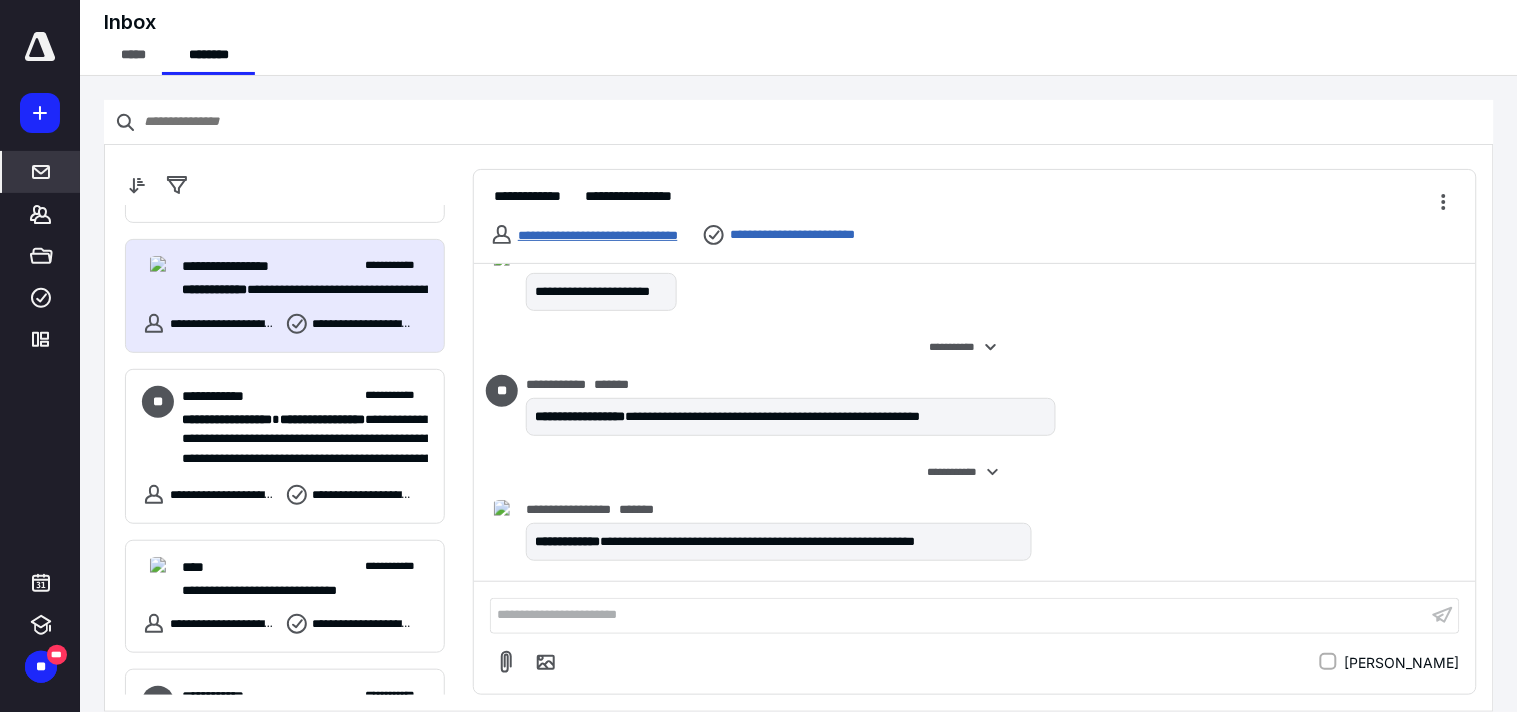 click on "**********" at bounding box center [598, 235] 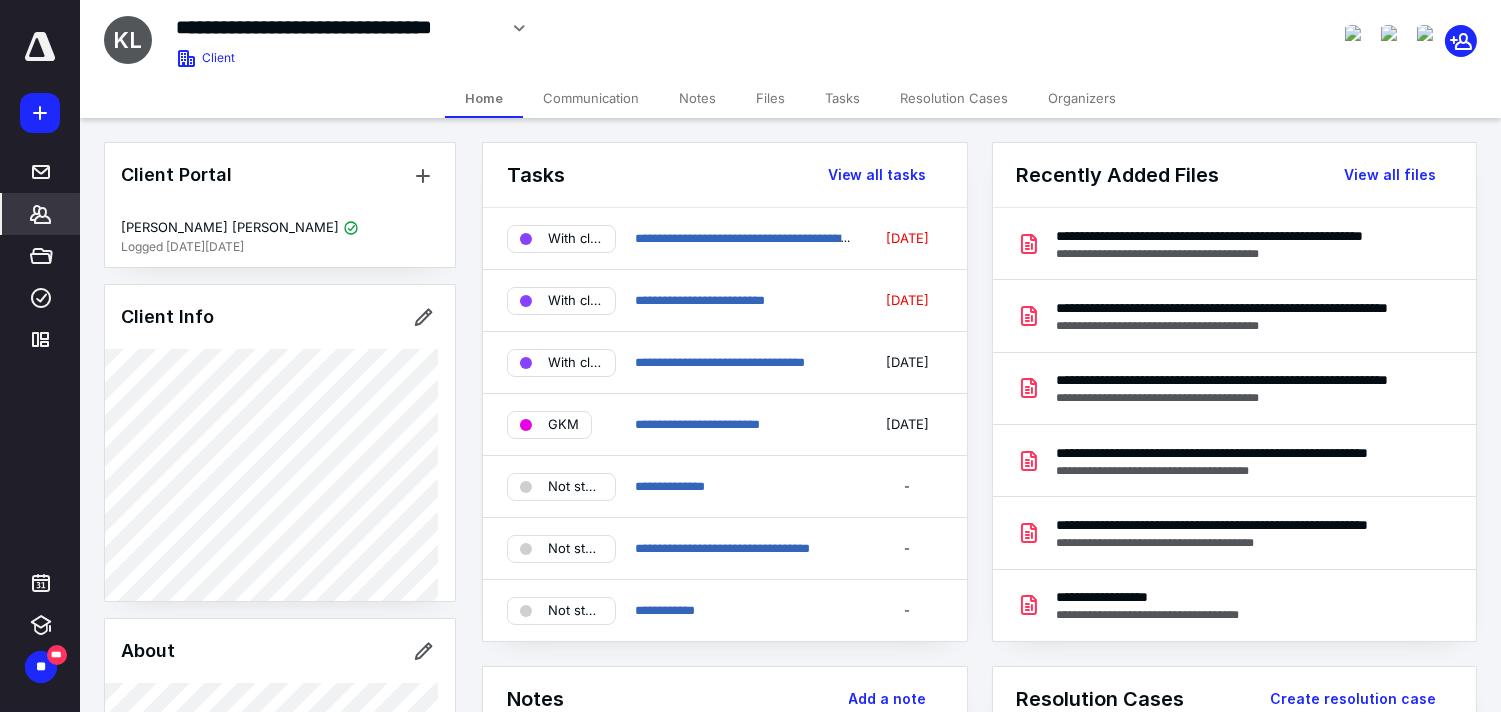 click on "Files" at bounding box center (770, 98) 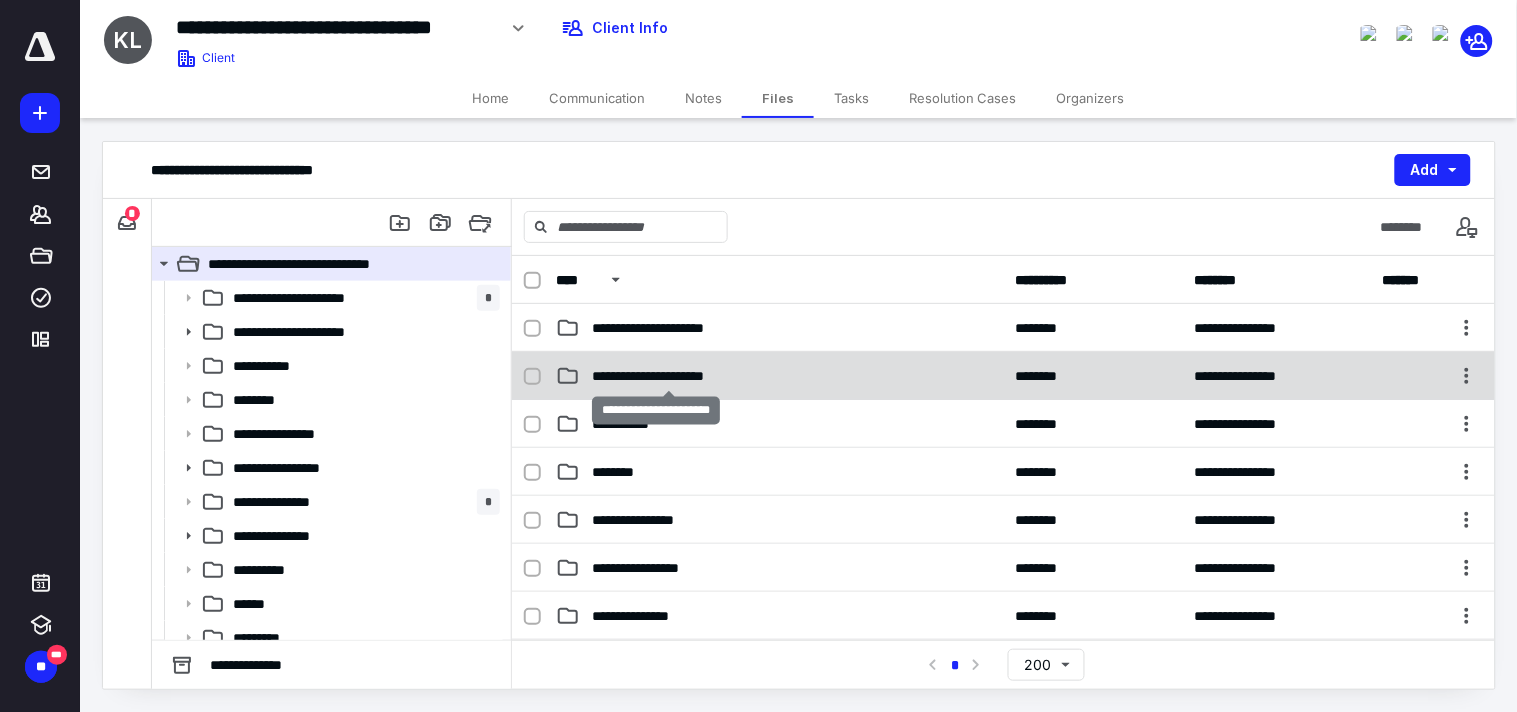 click on "**********" at bounding box center (668, 376) 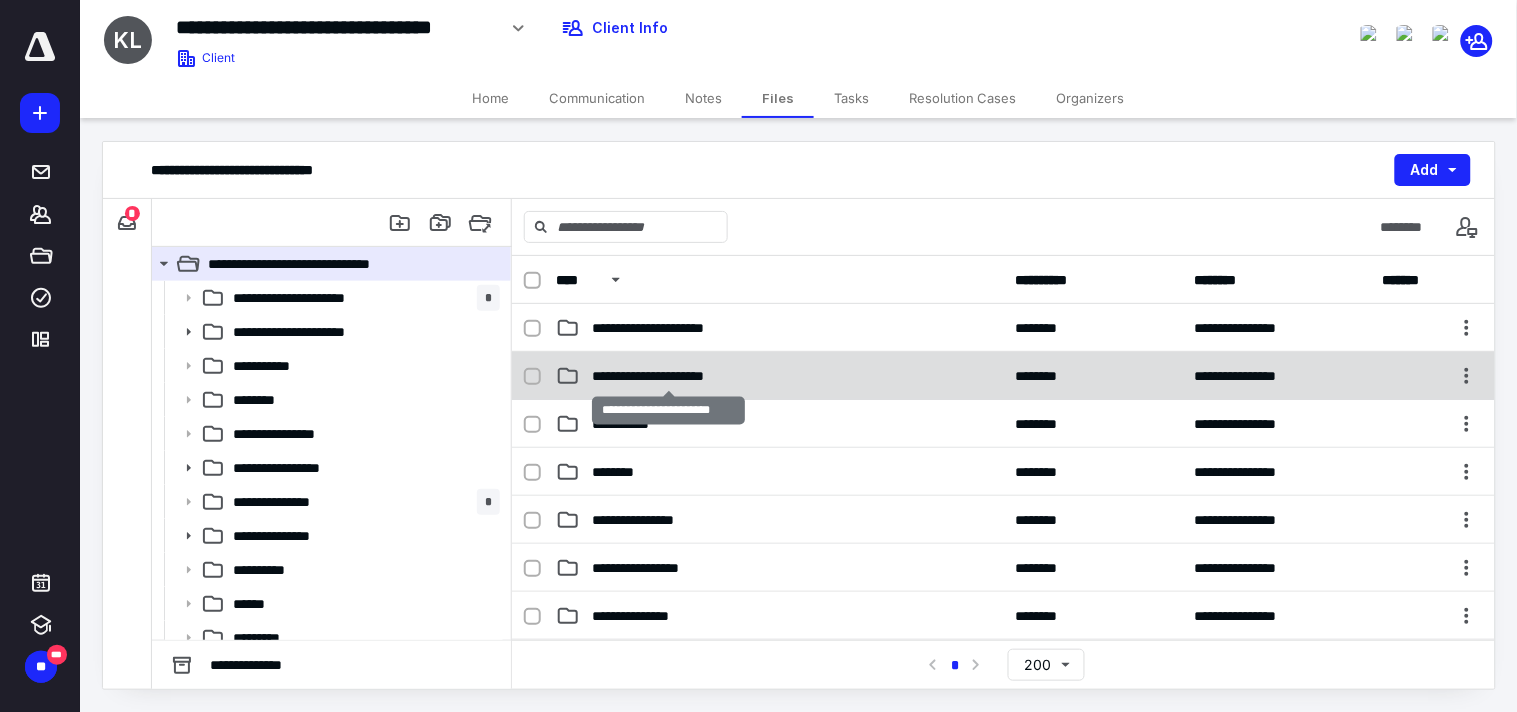 click on "**********" at bounding box center (668, 376) 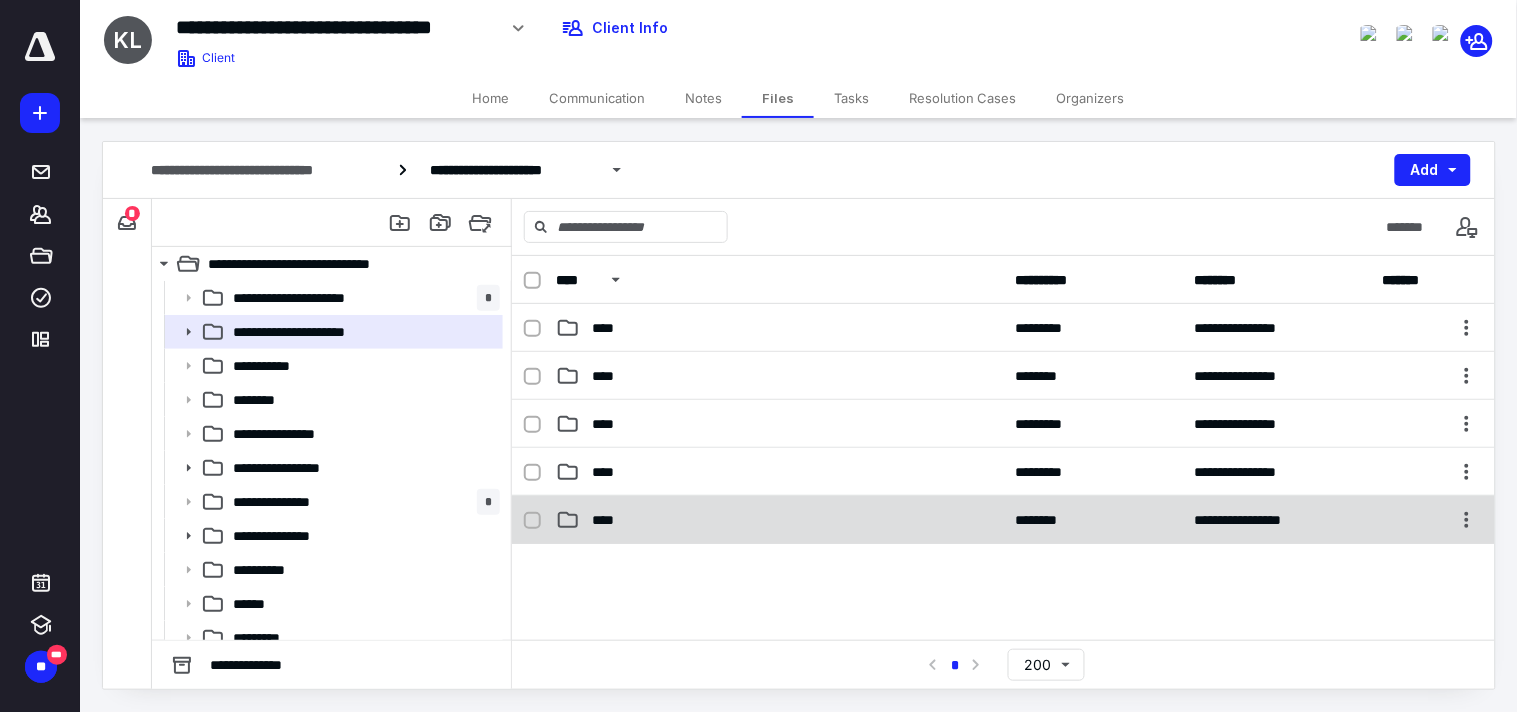 click on "****" at bounding box center (609, 520) 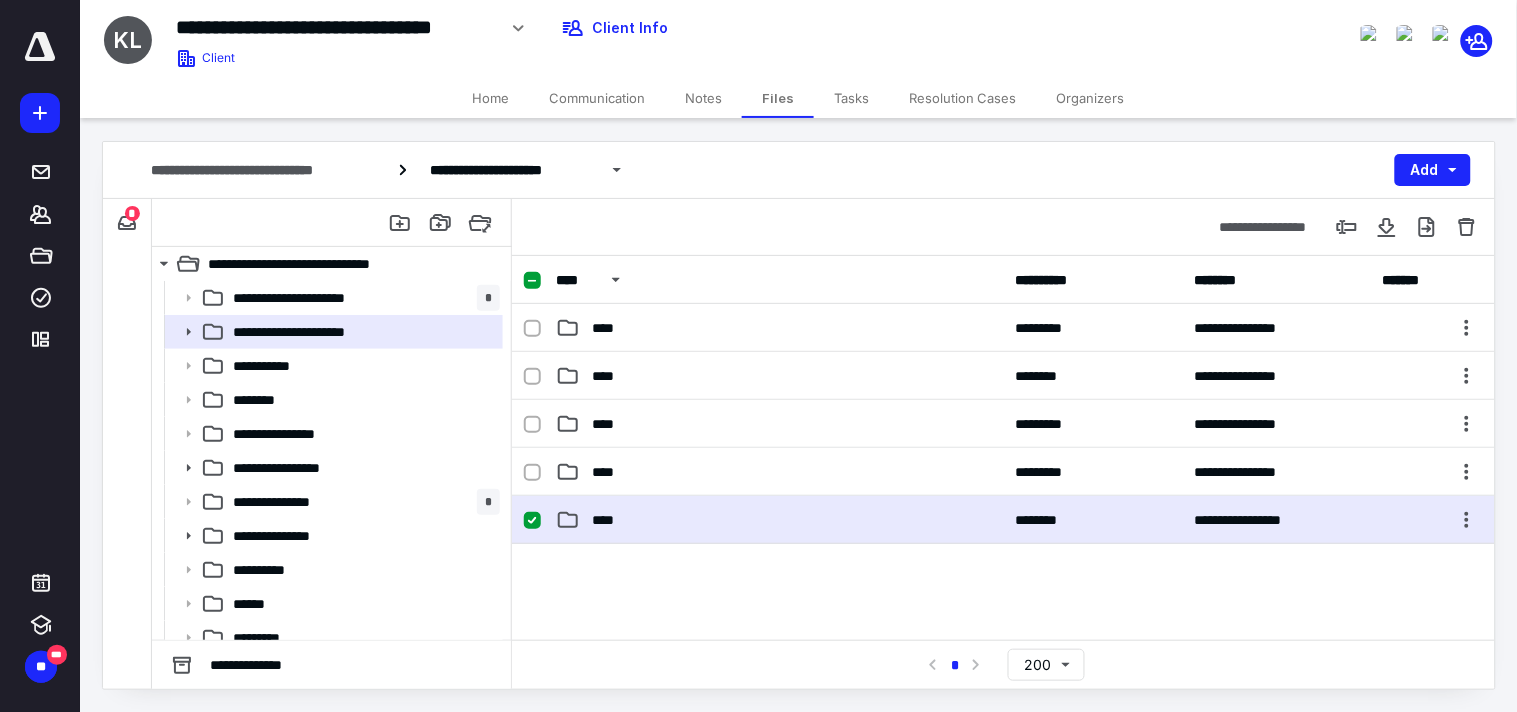 click on "****" at bounding box center [609, 520] 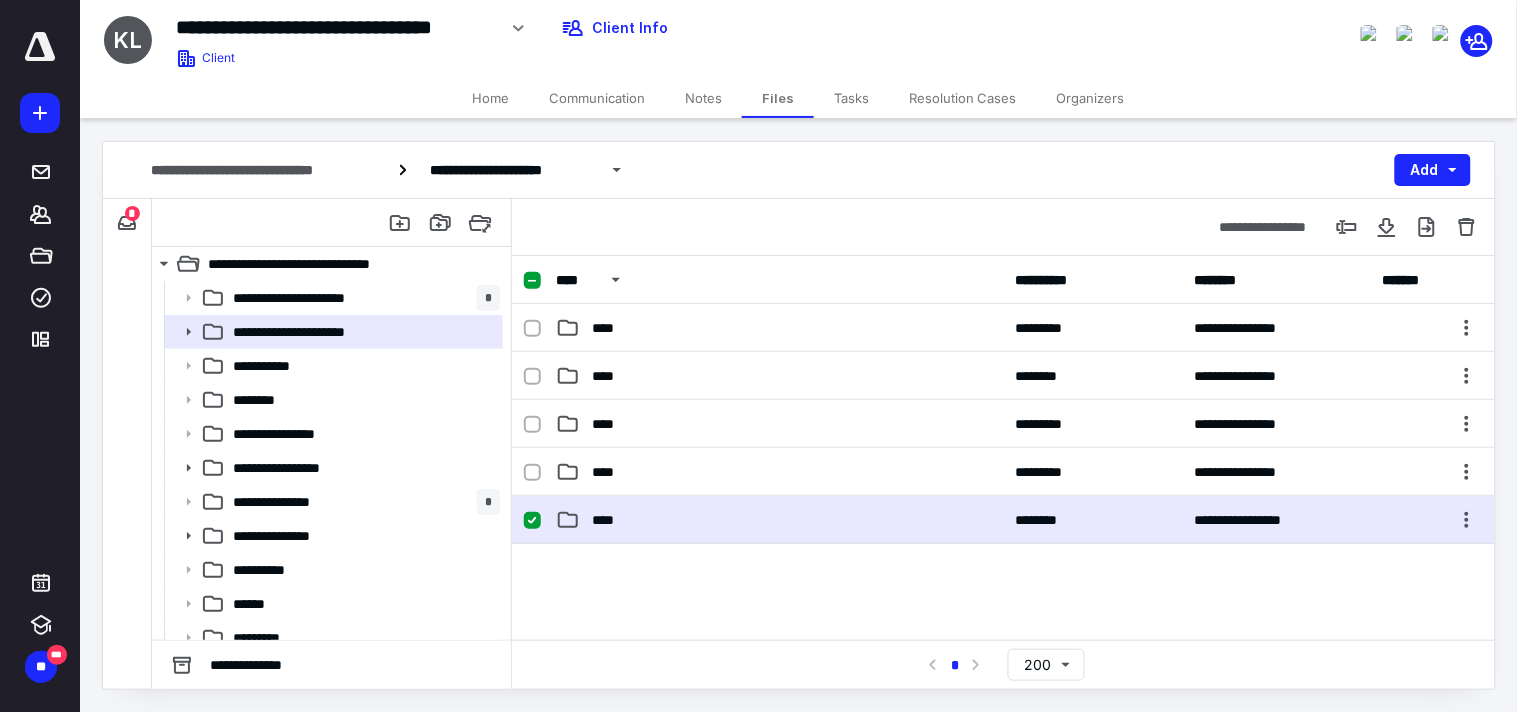 click on "**********" at bounding box center (1003, 448) 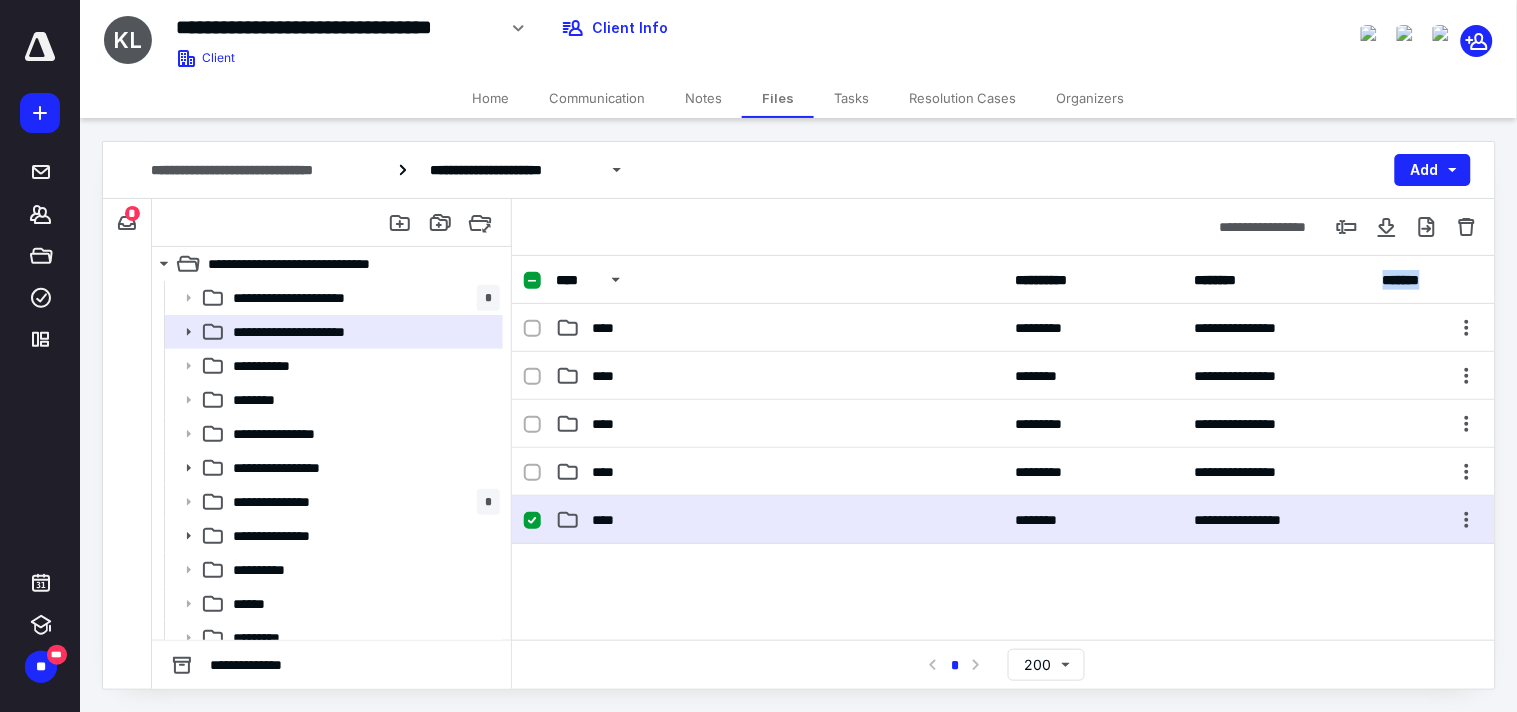 click on "**********" at bounding box center [1003, 448] 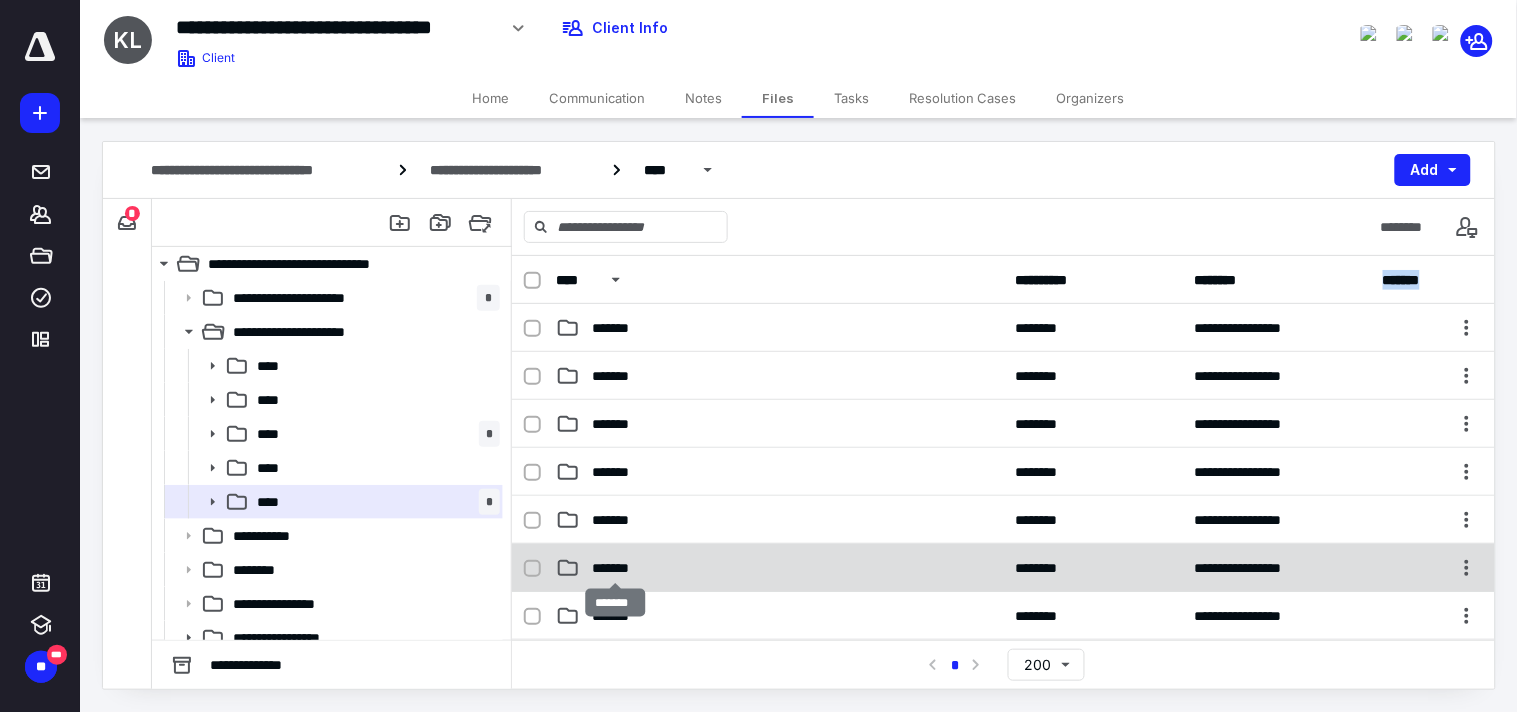 click on "*******" at bounding box center [615, 568] 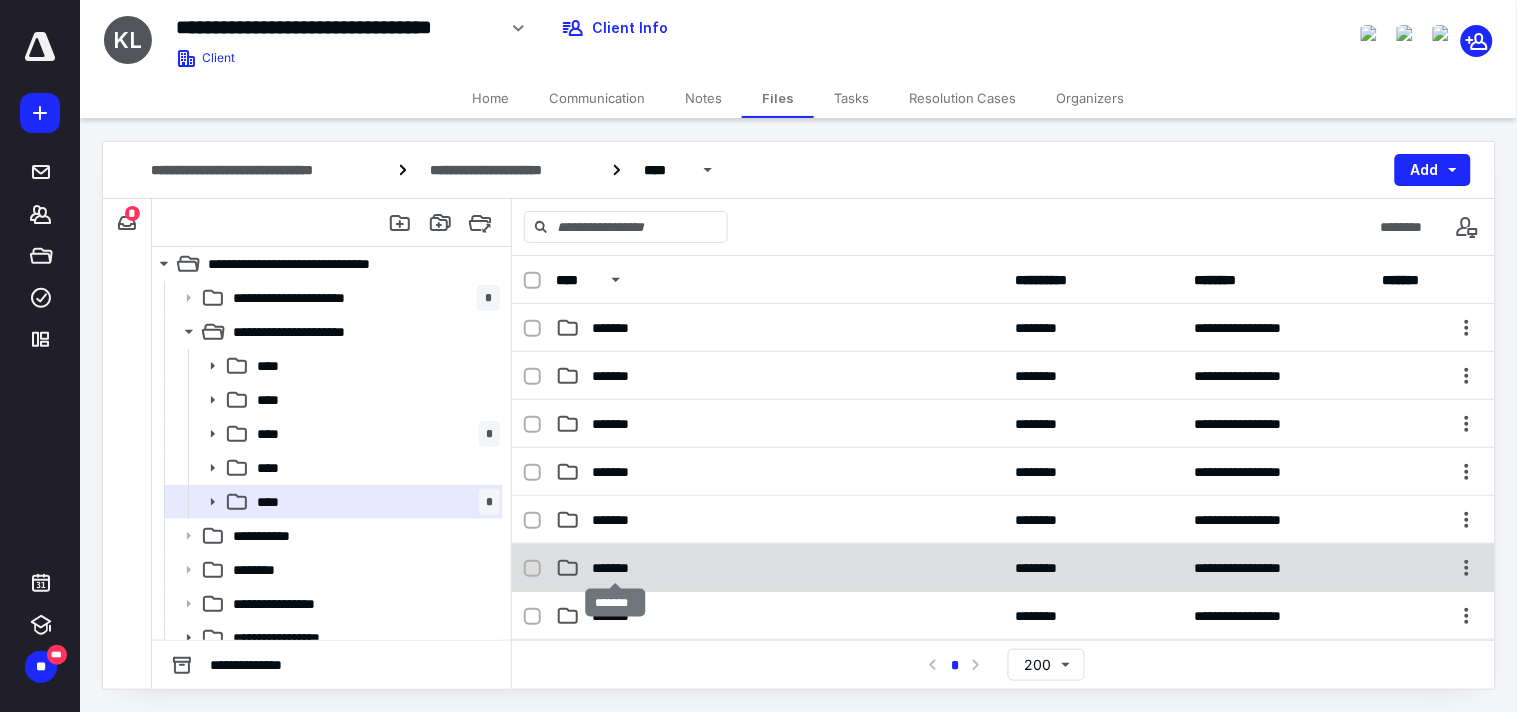 click on "*******" at bounding box center [615, 568] 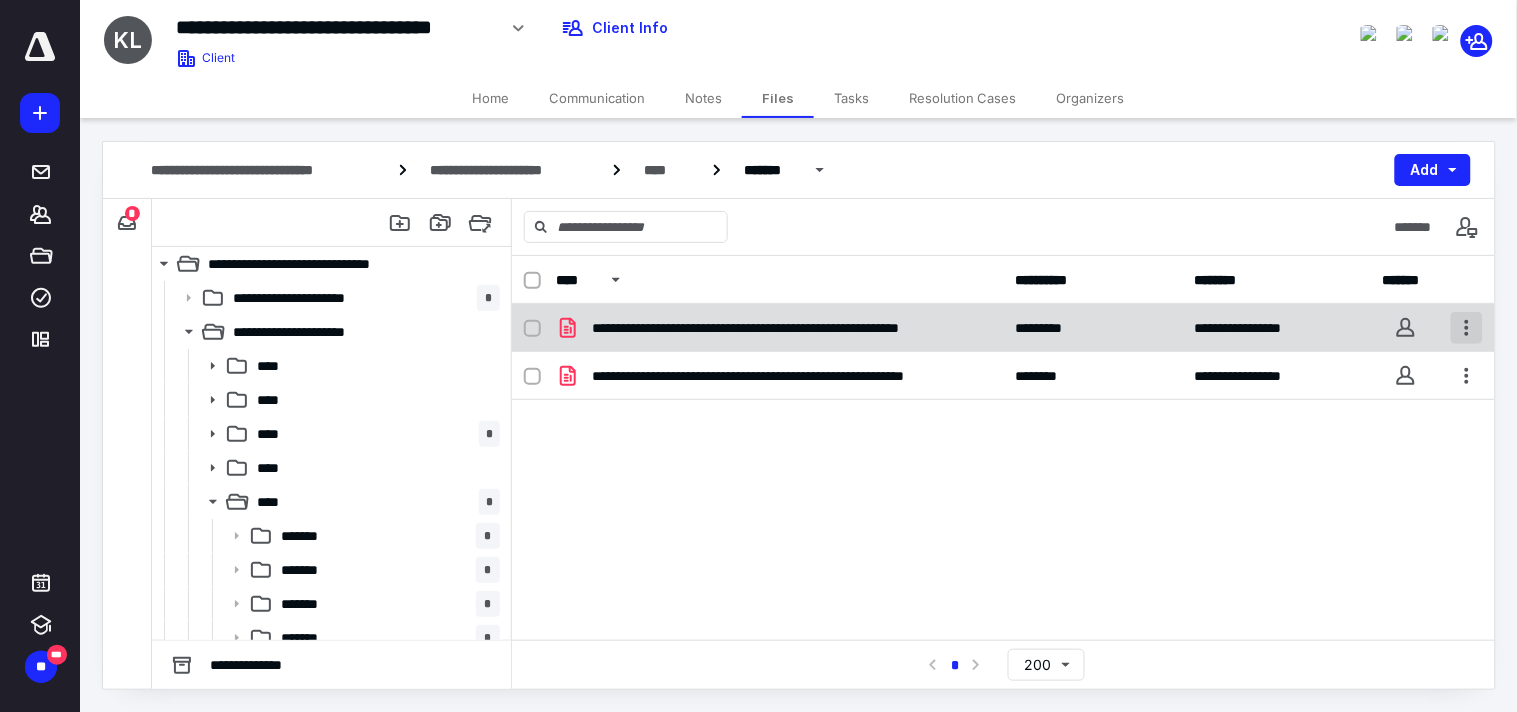click at bounding box center (1467, 328) 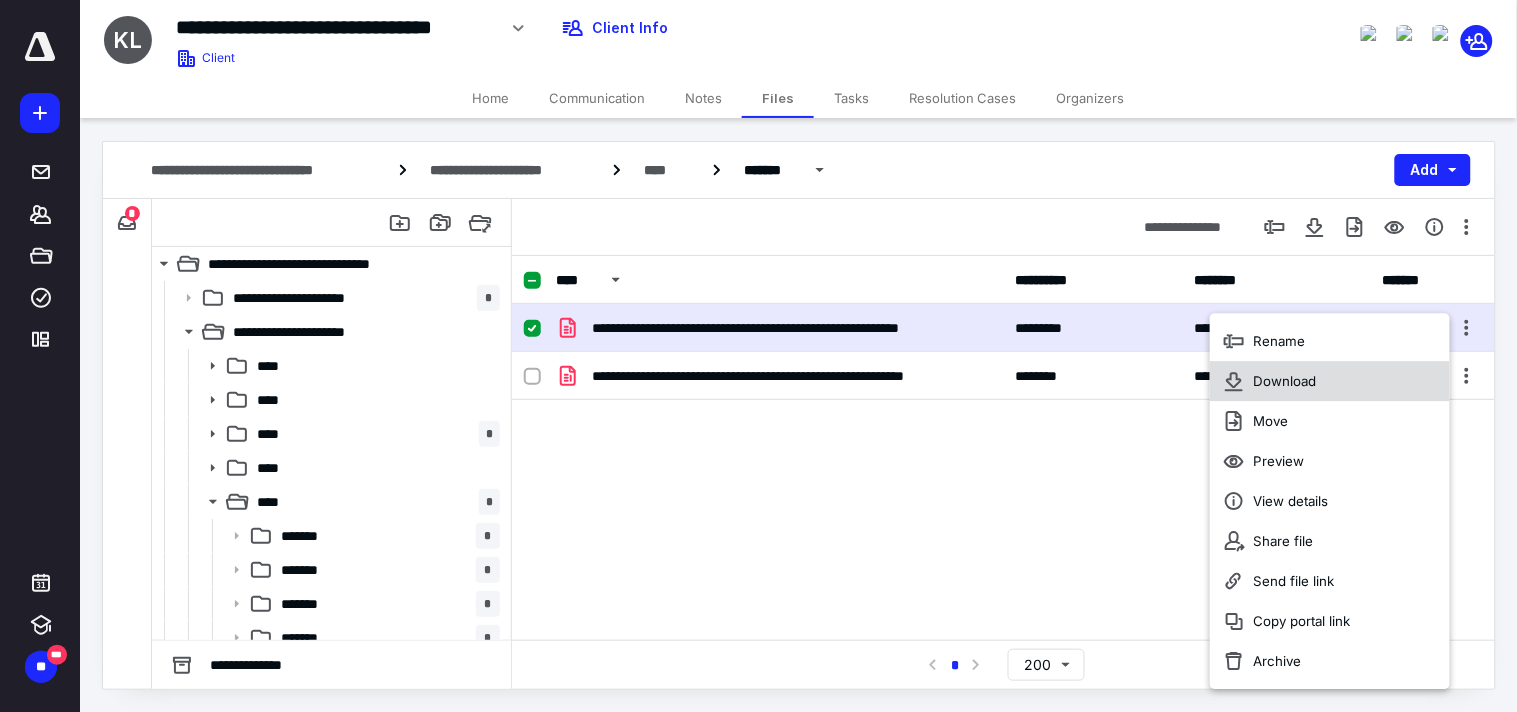 click on "Download" at bounding box center [1330, 381] 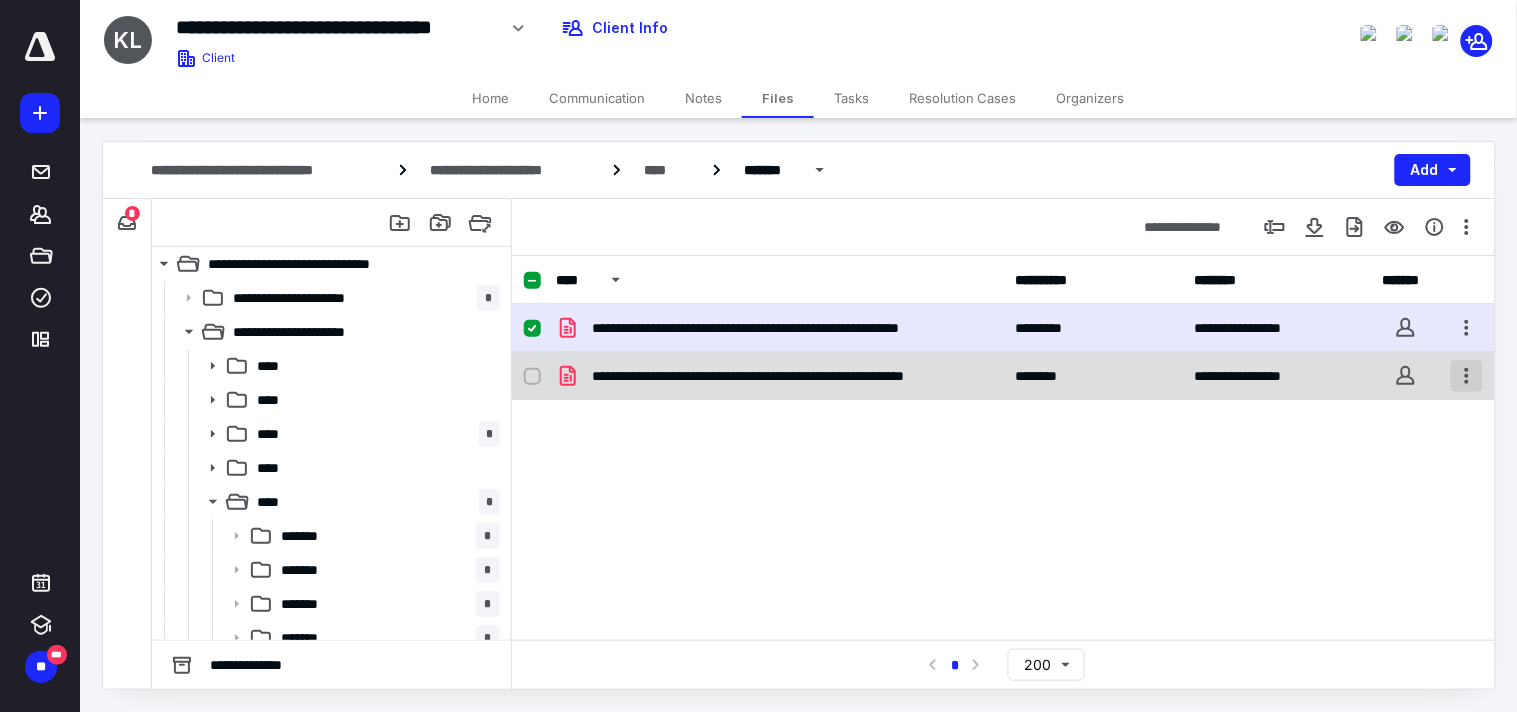 click at bounding box center [1467, 376] 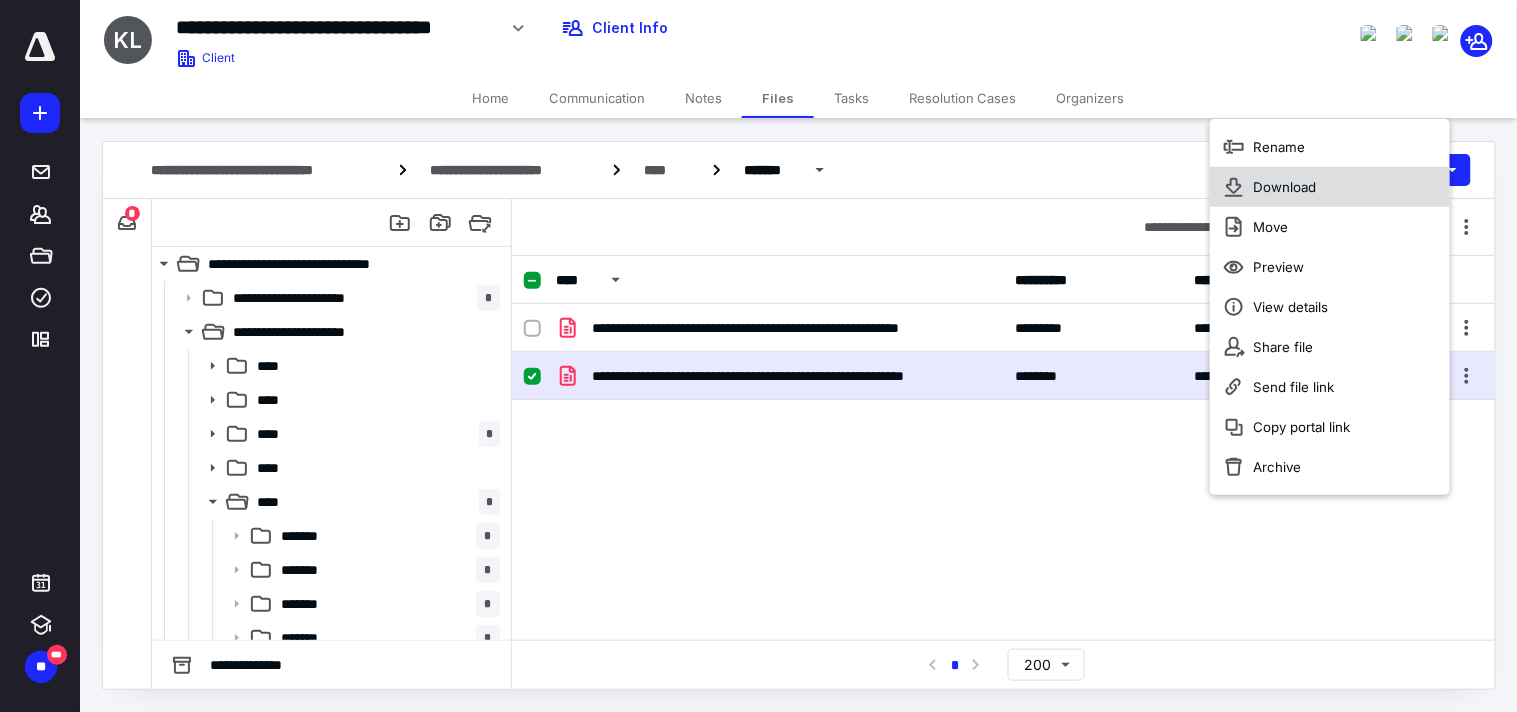click on "Download" at bounding box center (1330, 187) 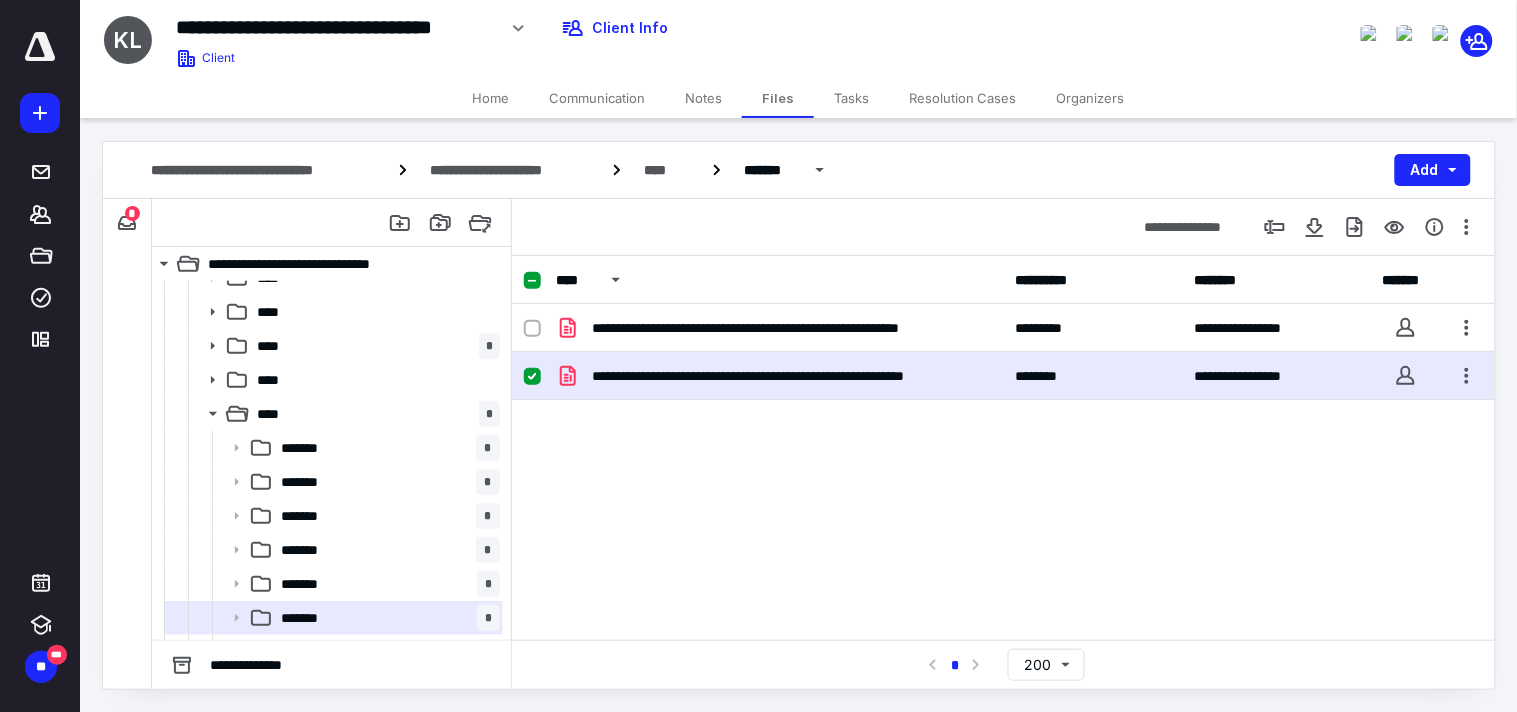 scroll, scrollTop: 133, scrollLeft: 0, axis: vertical 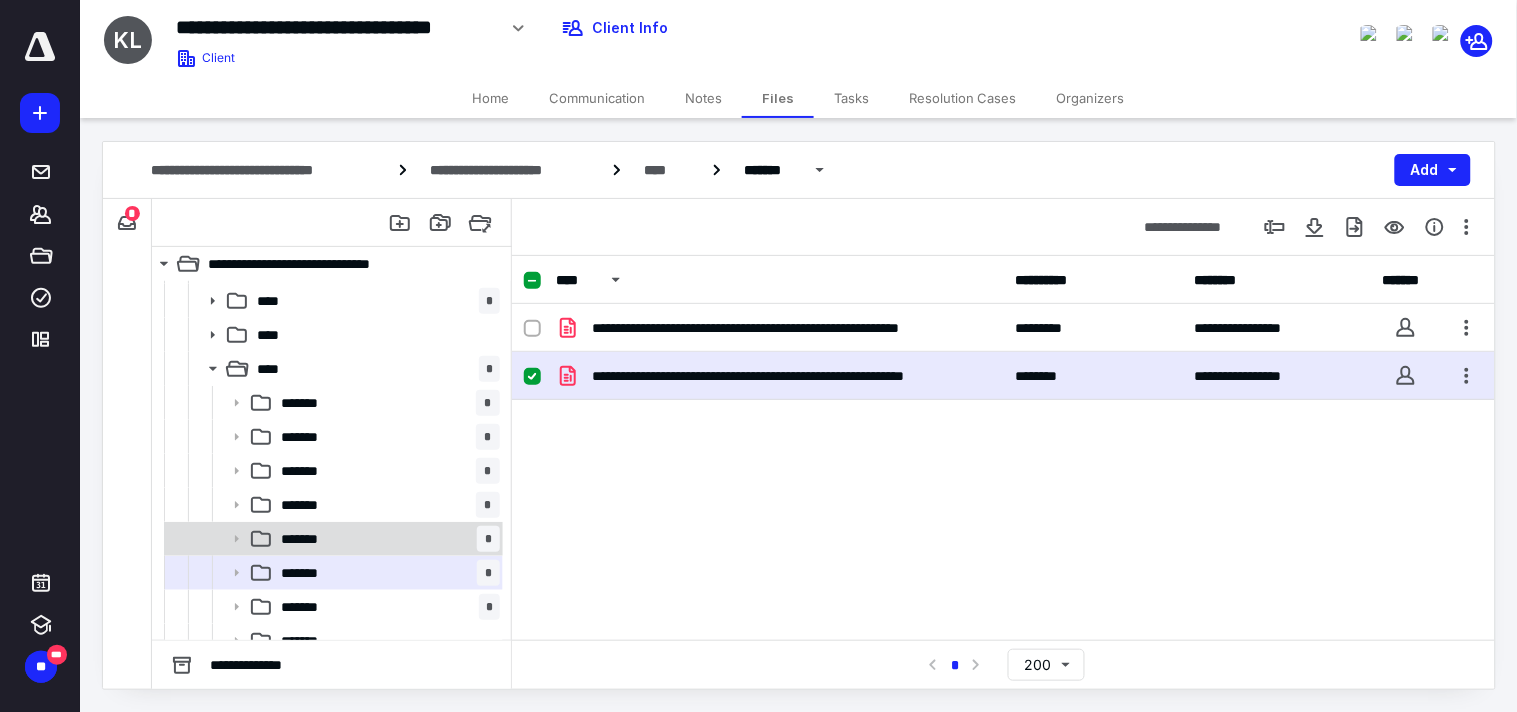 click on "******* *" at bounding box center [386, 539] 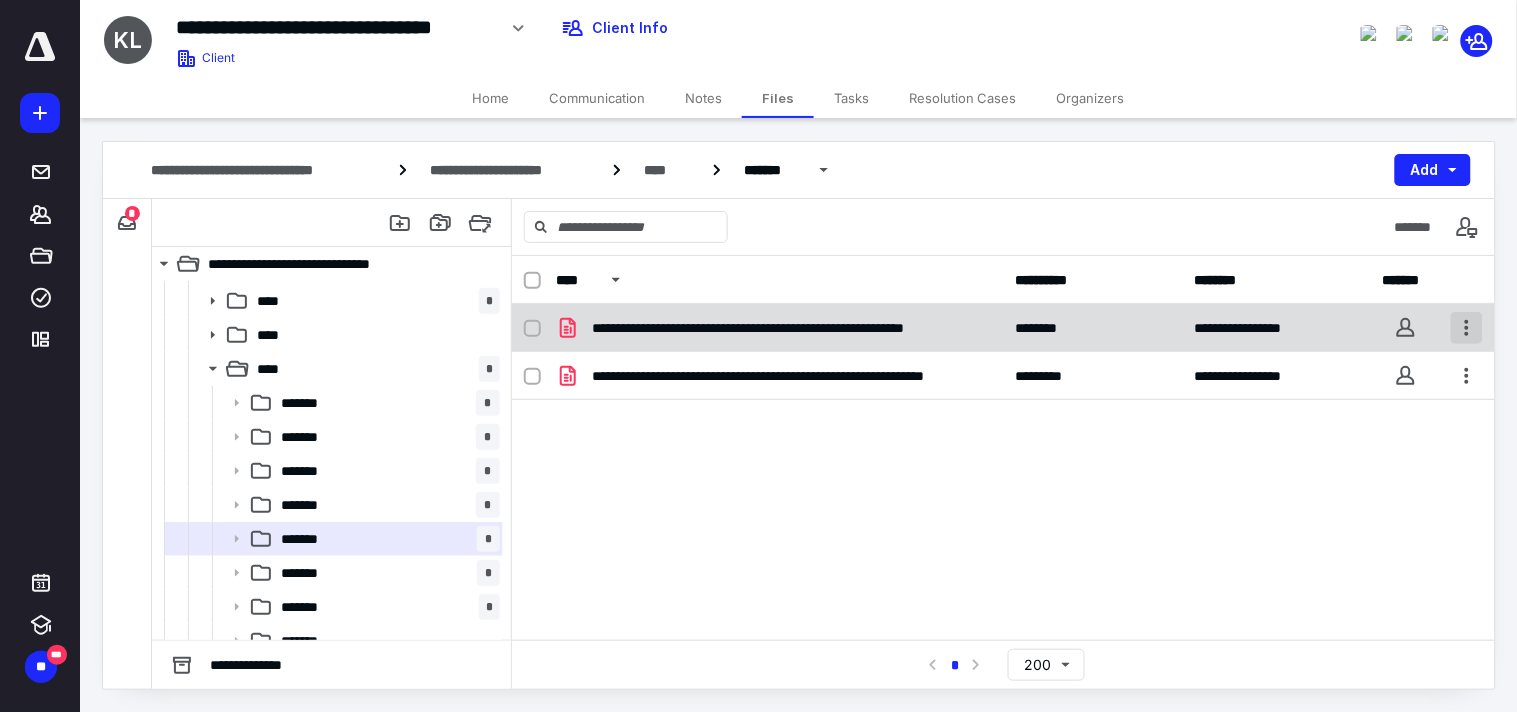 click at bounding box center (1467, 328) 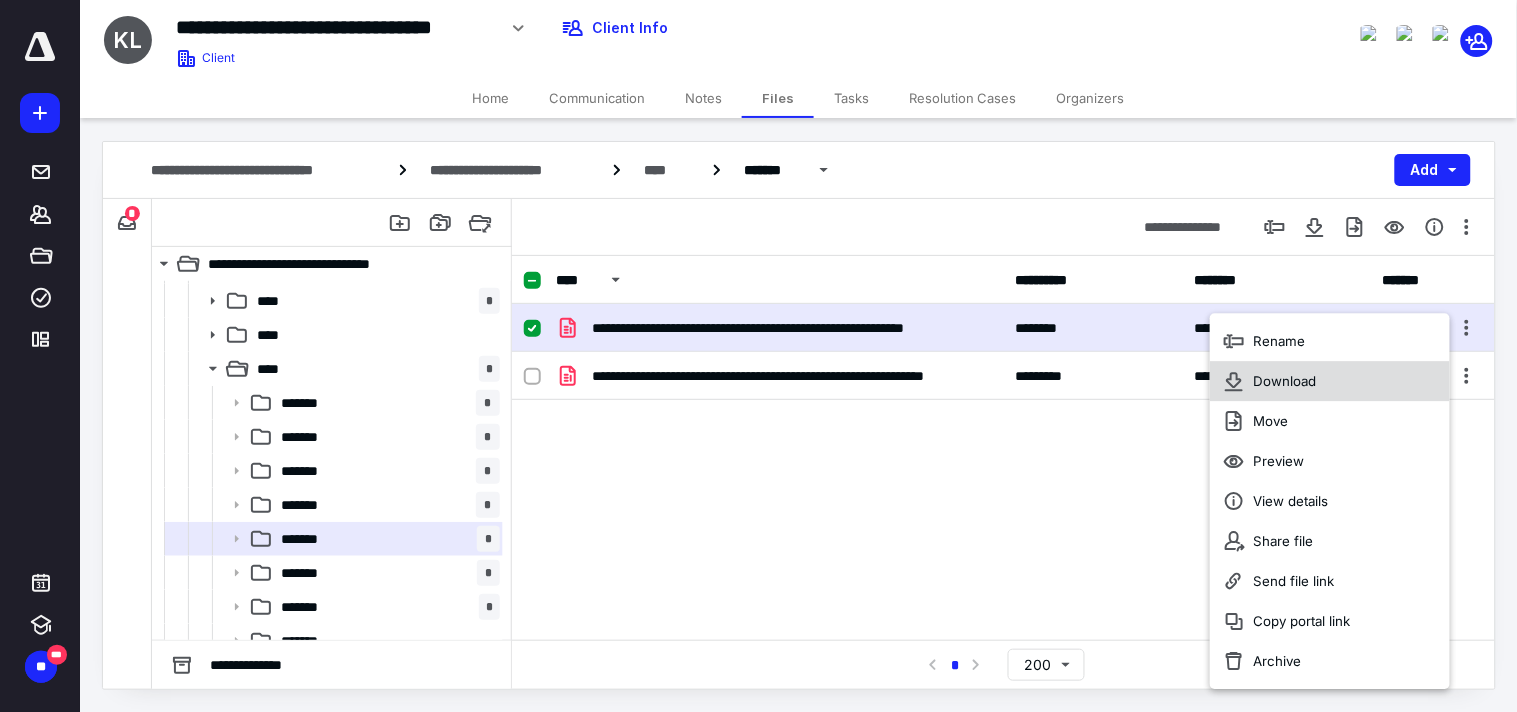 click on "Download" at bounding box center [1330, 381] 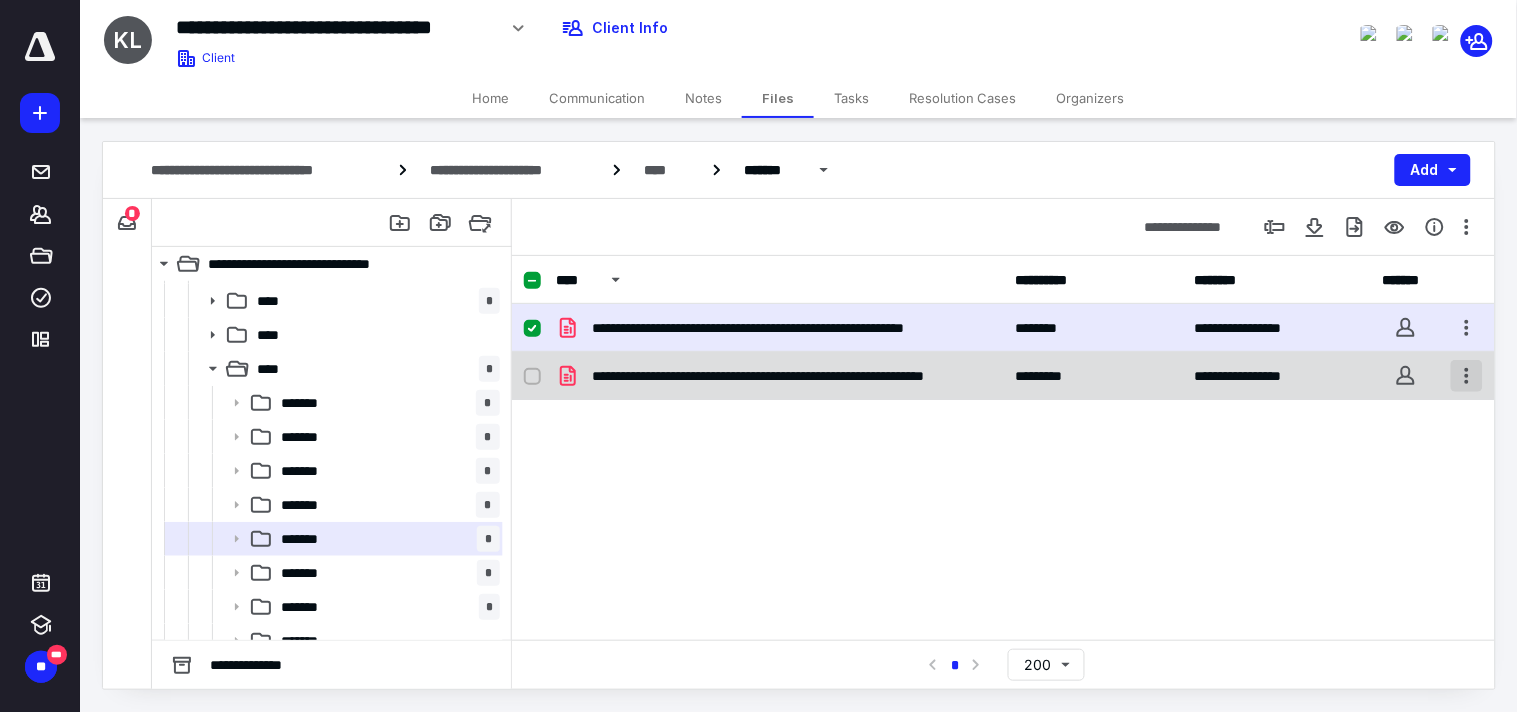 click at bounding box center [1467, 376] 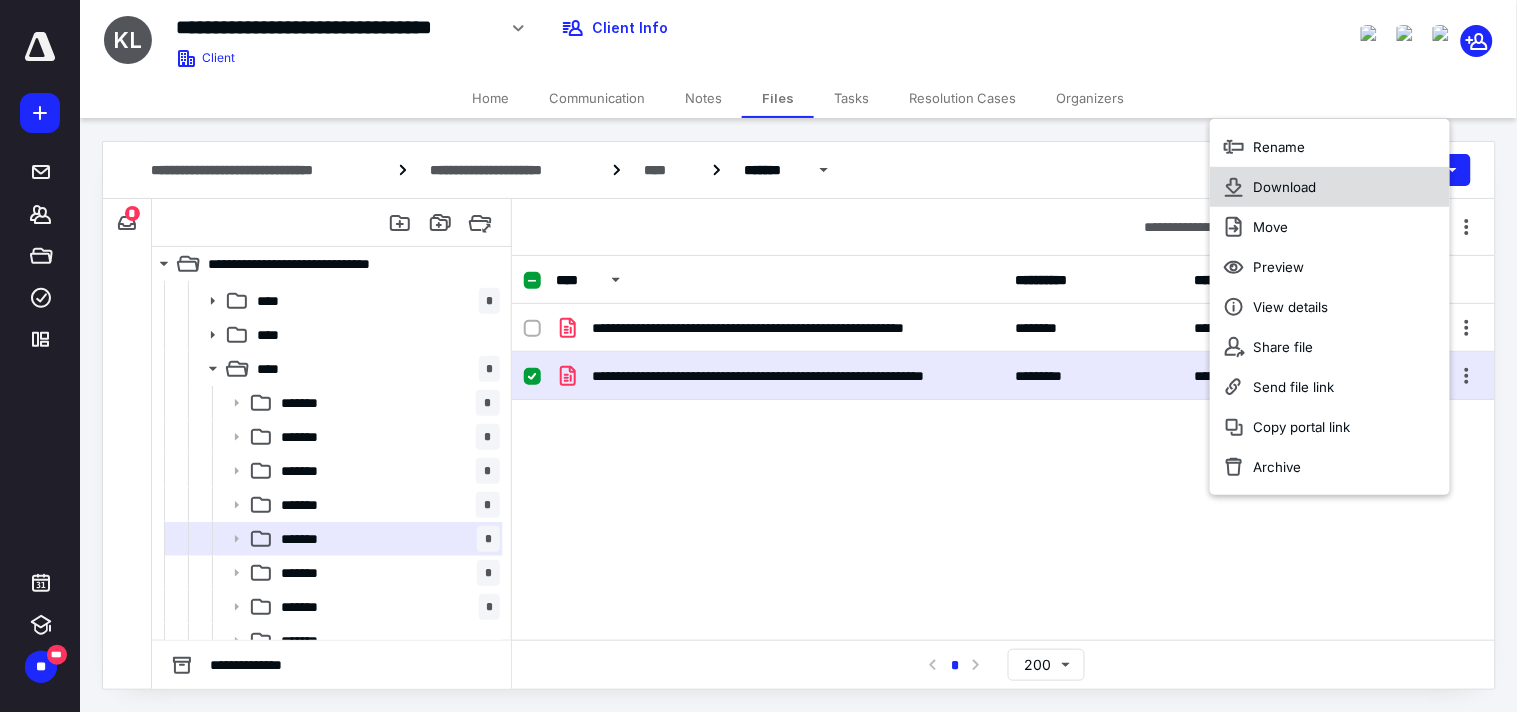 click on "Download" at bounding box center (1330, 187) 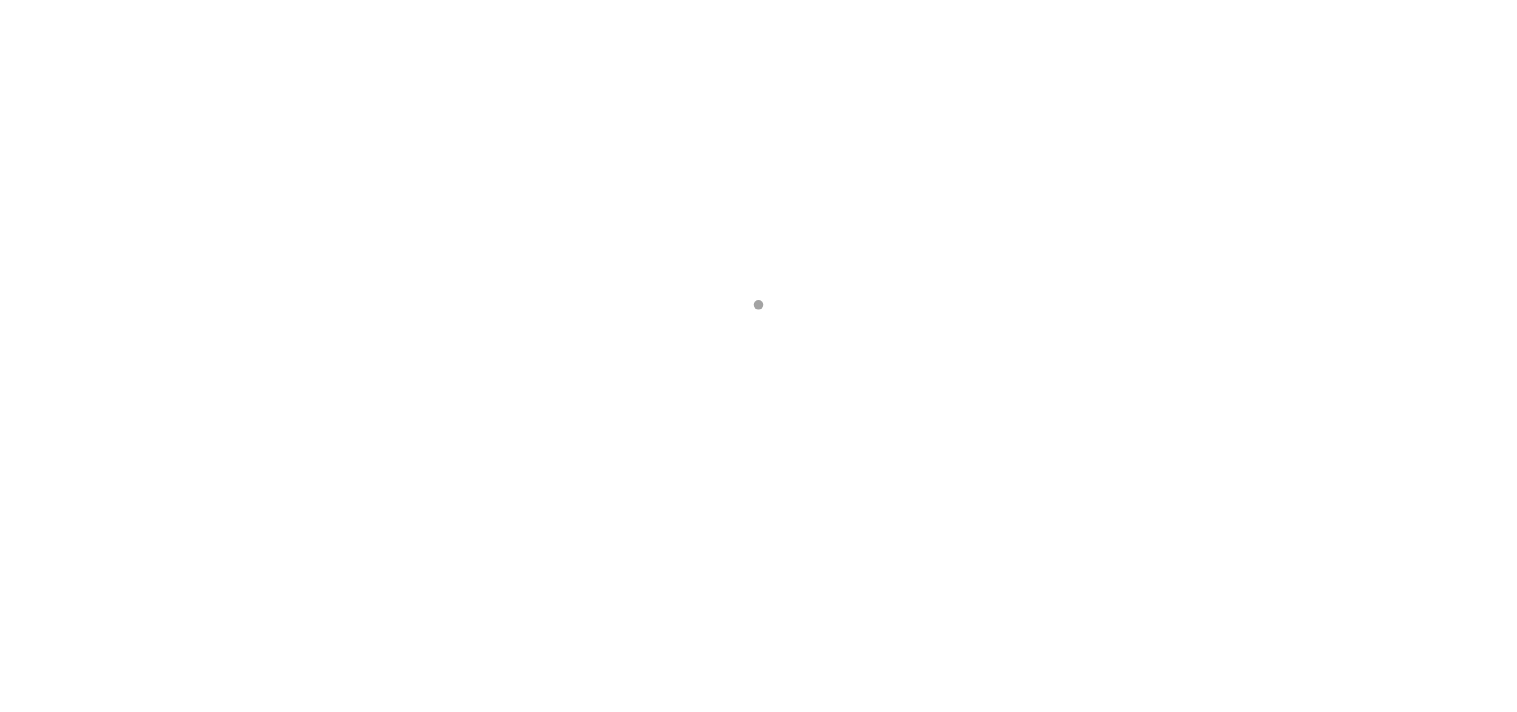 scroll, scrollTop: 0, scrollLeft: 0, axis: both 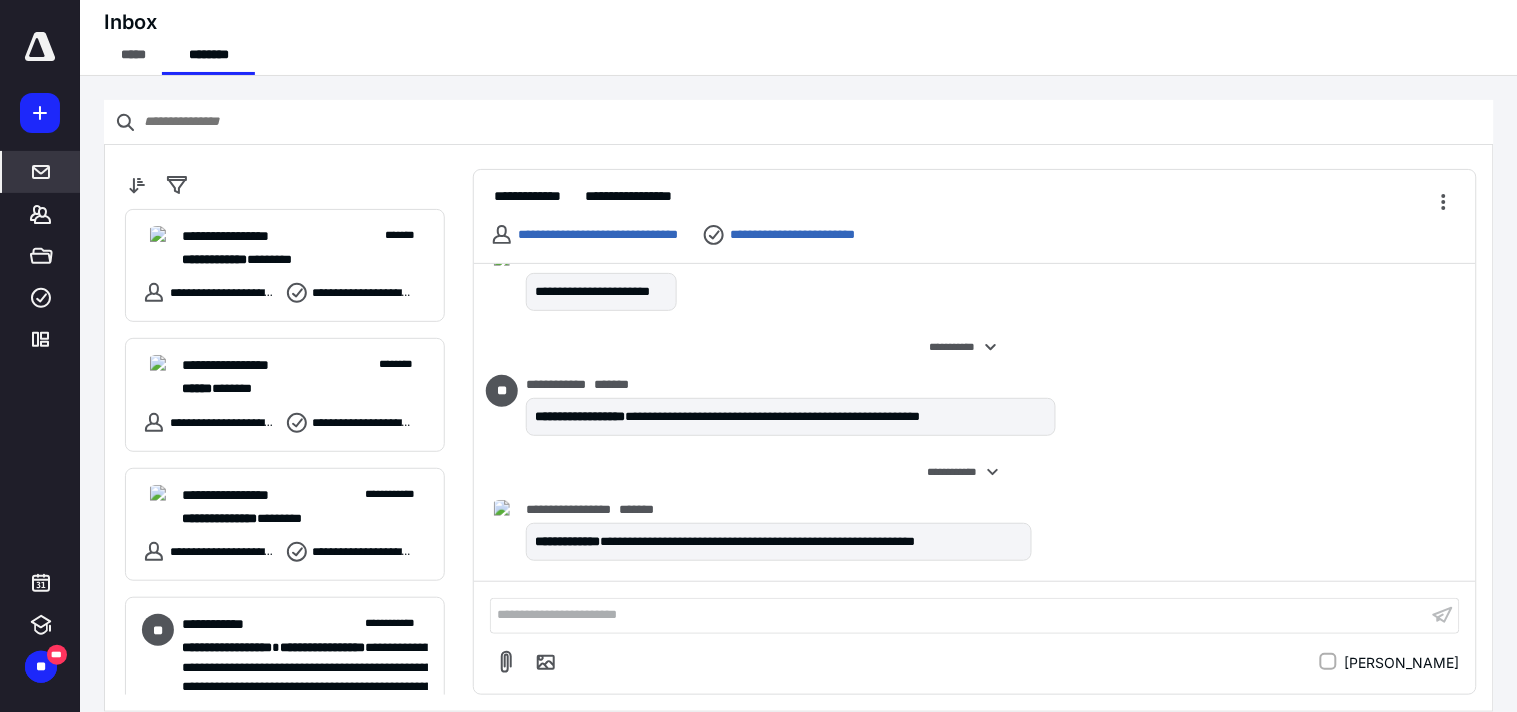 click on "**********" at bounding box center [974, 526] 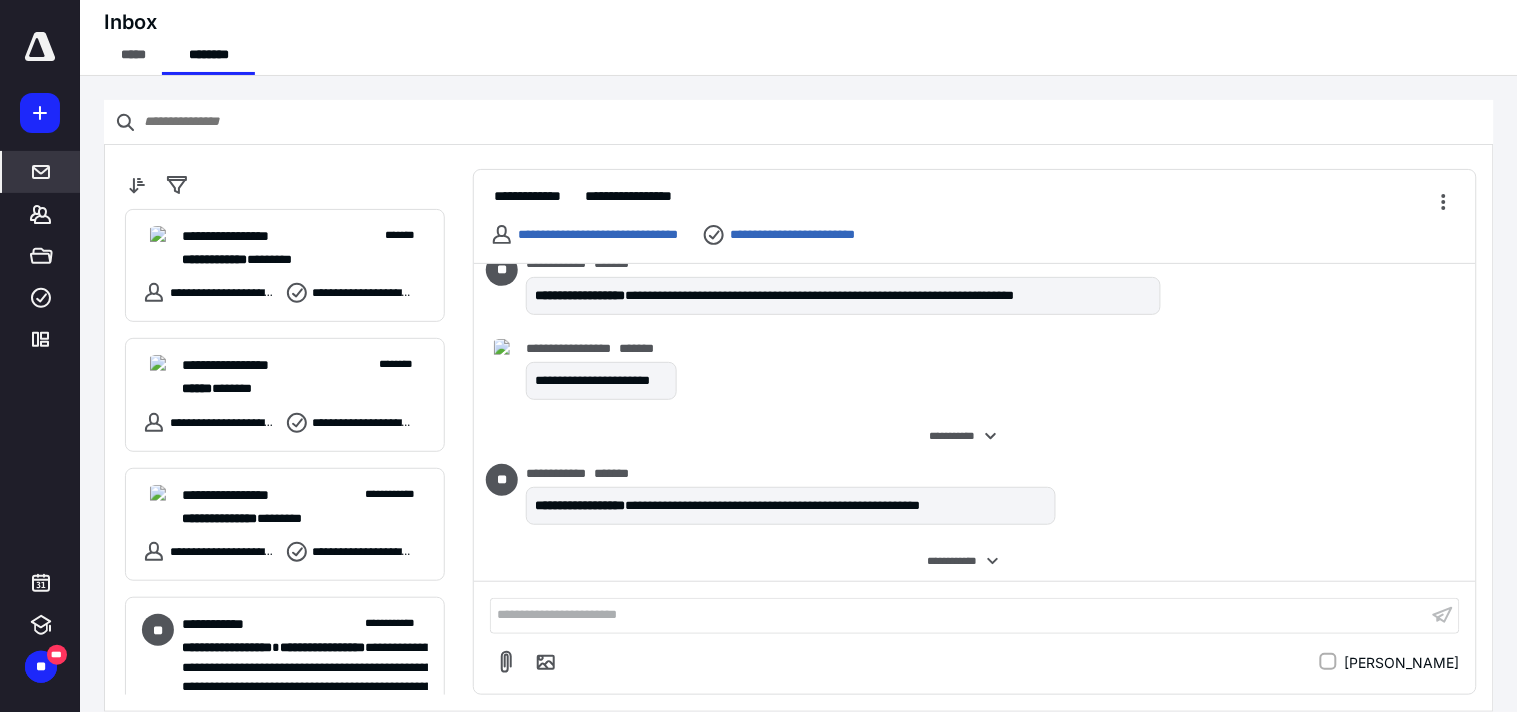 scroll, scrollTop: 22, scrollLeft: 0, axis: vertical 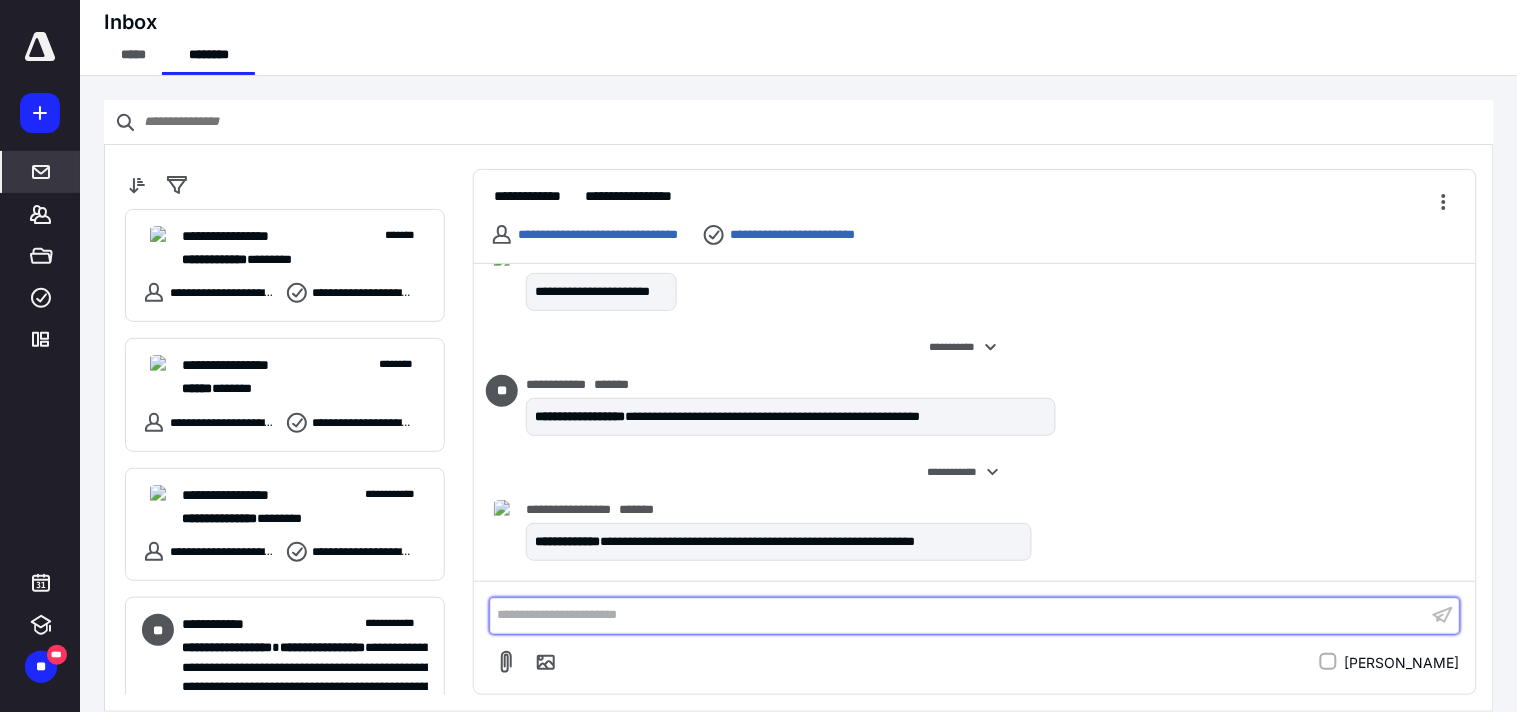 click on "**********" at bounding box center [959, 615] 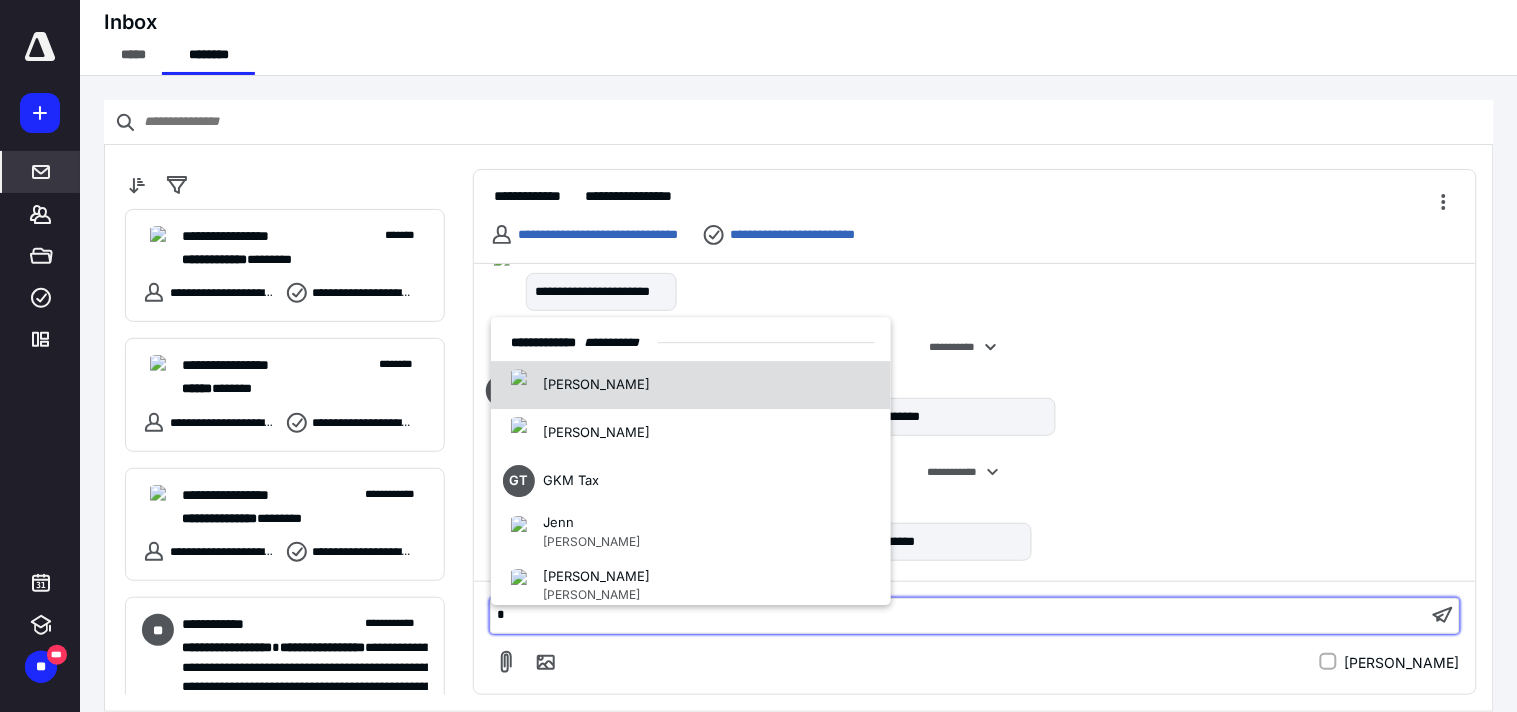 type 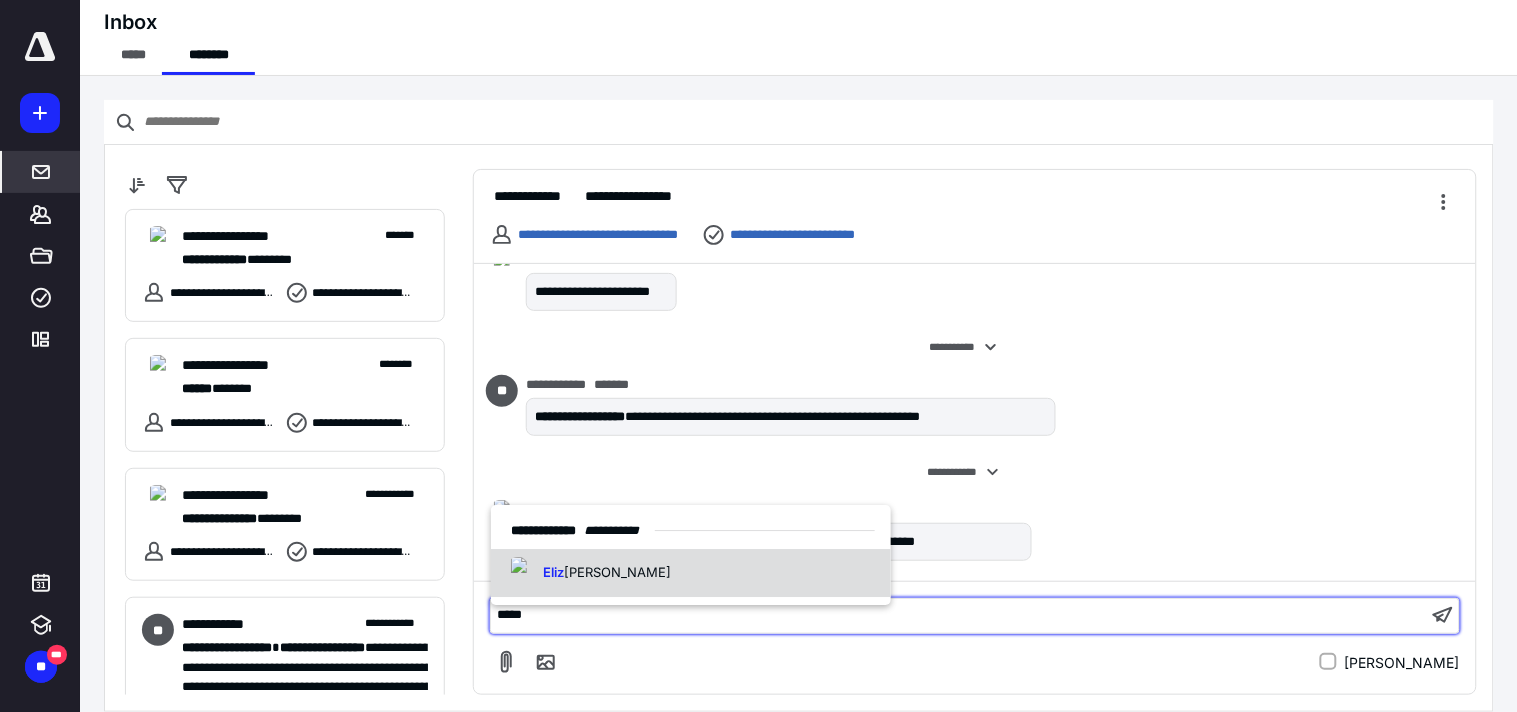 click on "Eliz abeth Jimenez" at bounding box center [691, 574] 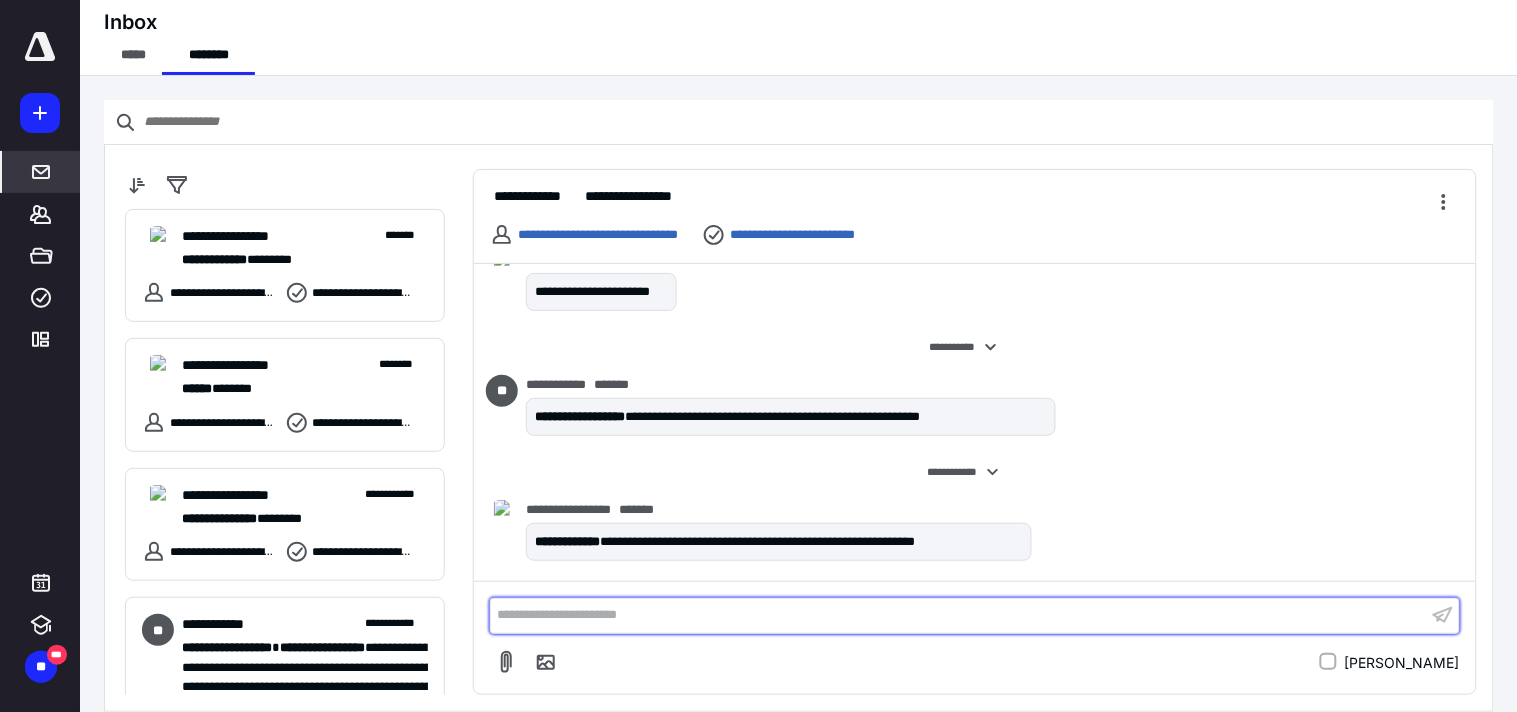 scroll, scrollTop: 281, scrollLeft: 0, axis: vertical 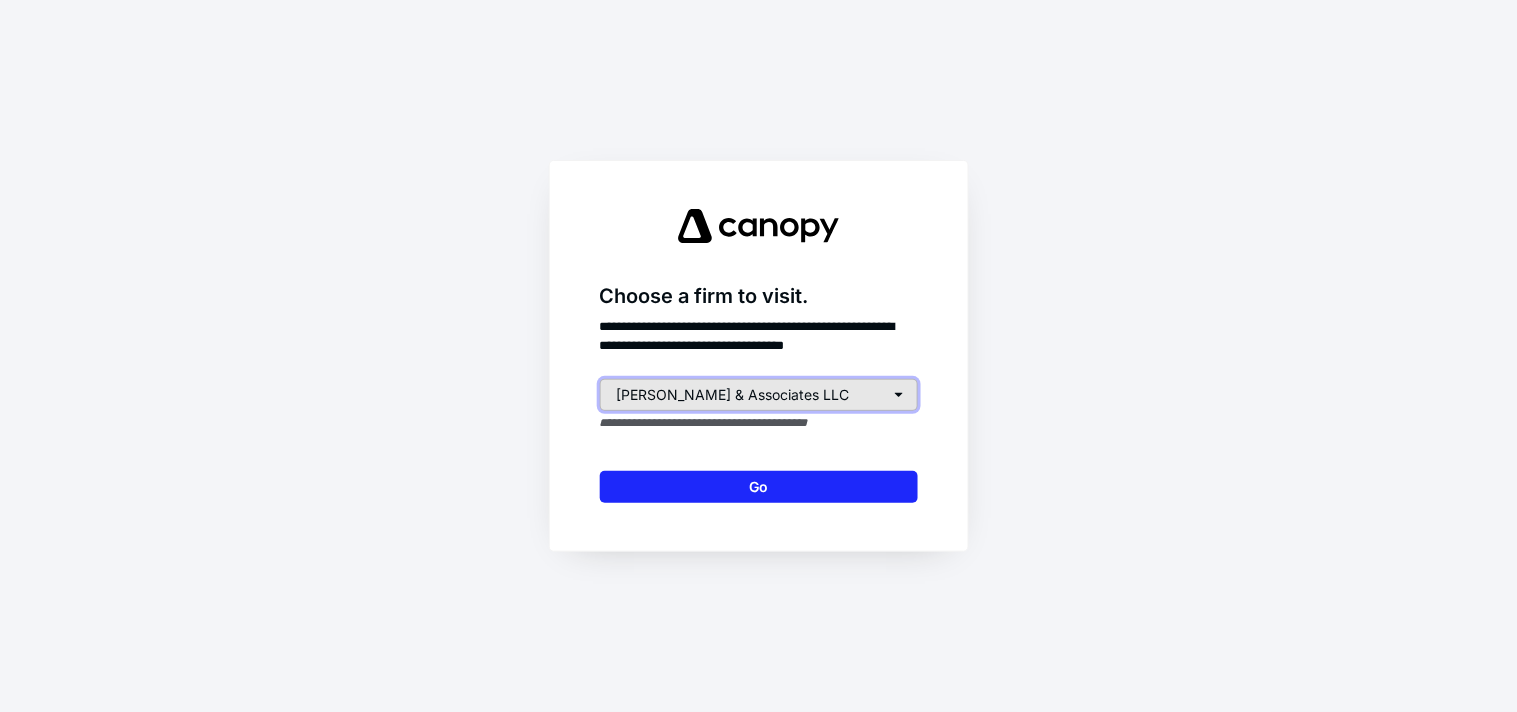 click on "Mendoza & Associates LLC" at bounding box center [759, 395] 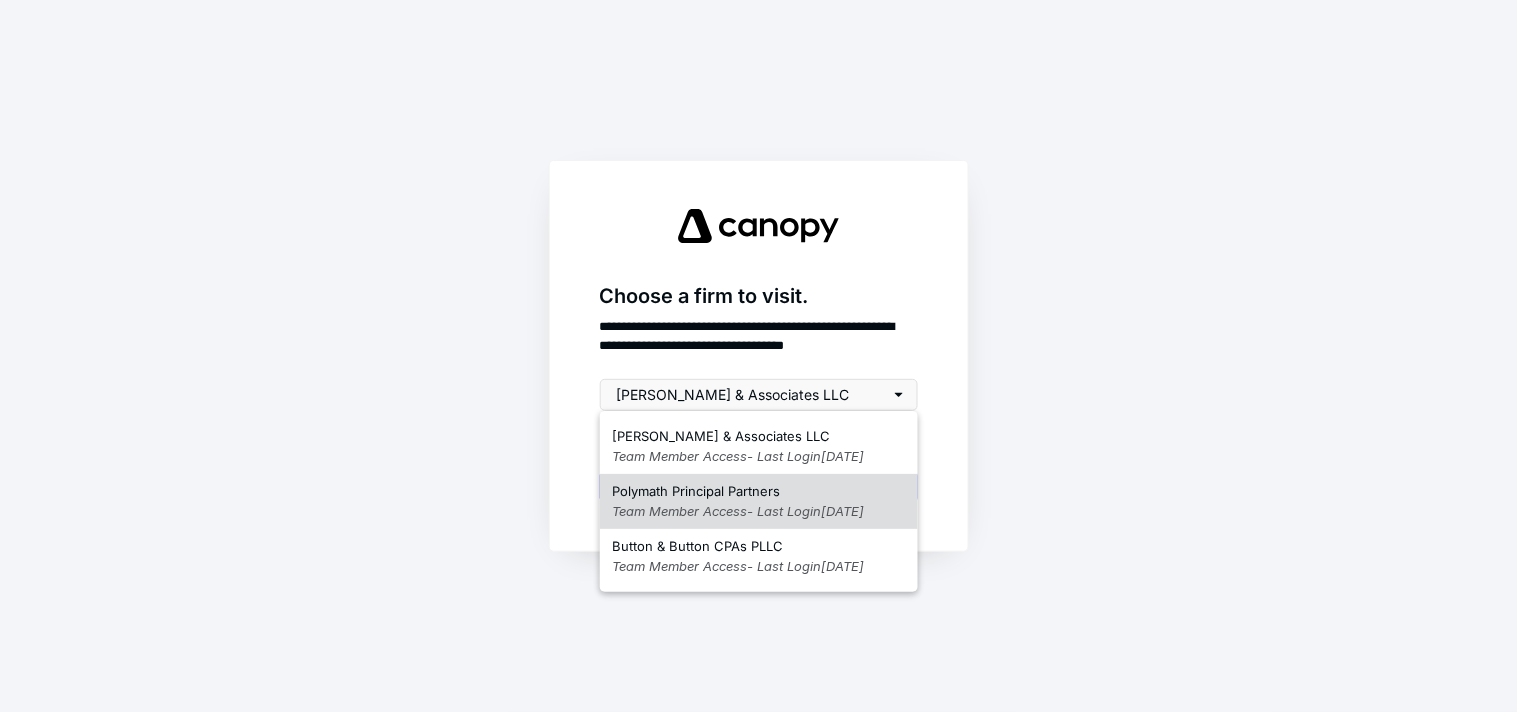 click on "Team Member Access  - Last Login  07/11/2025" at bounding box center (738, 511) 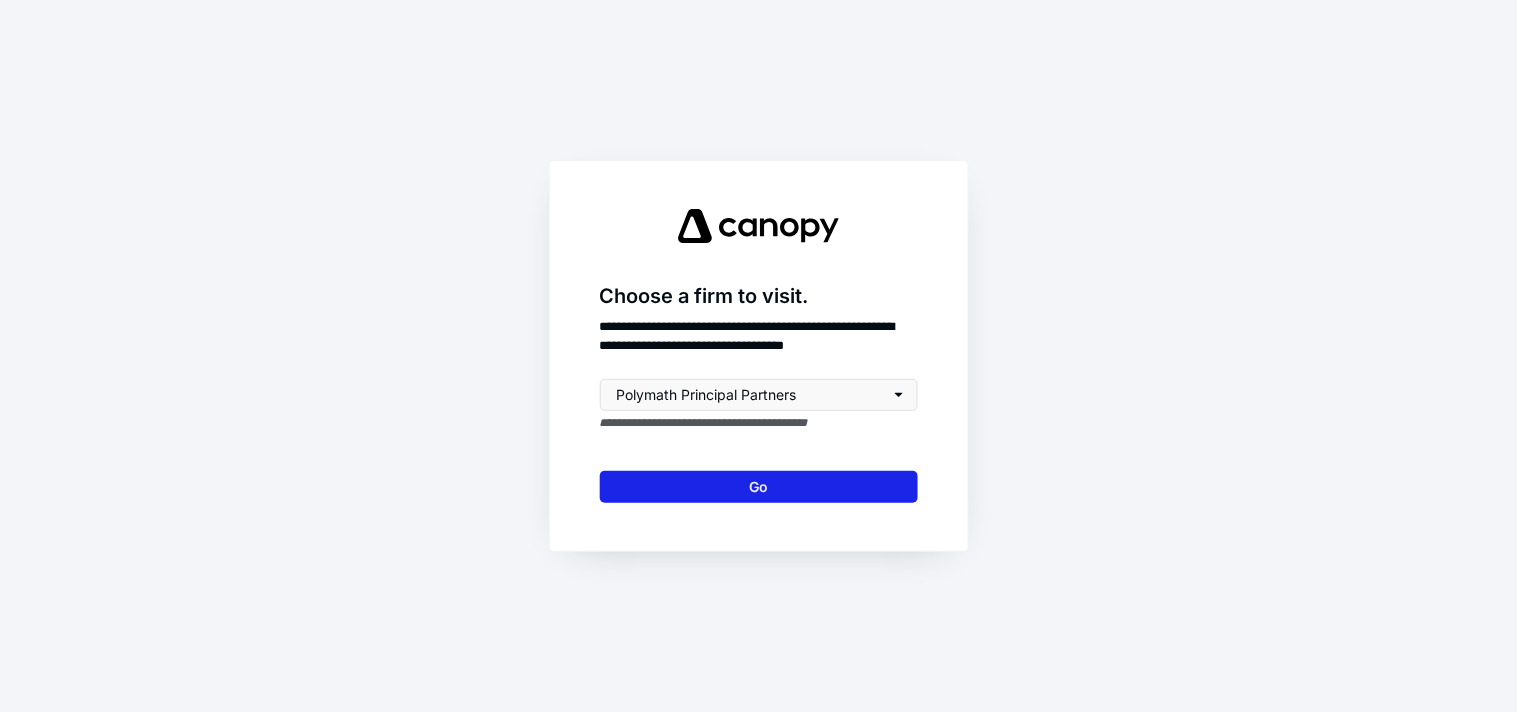 click on "Go" at bounding box center (759, 487) 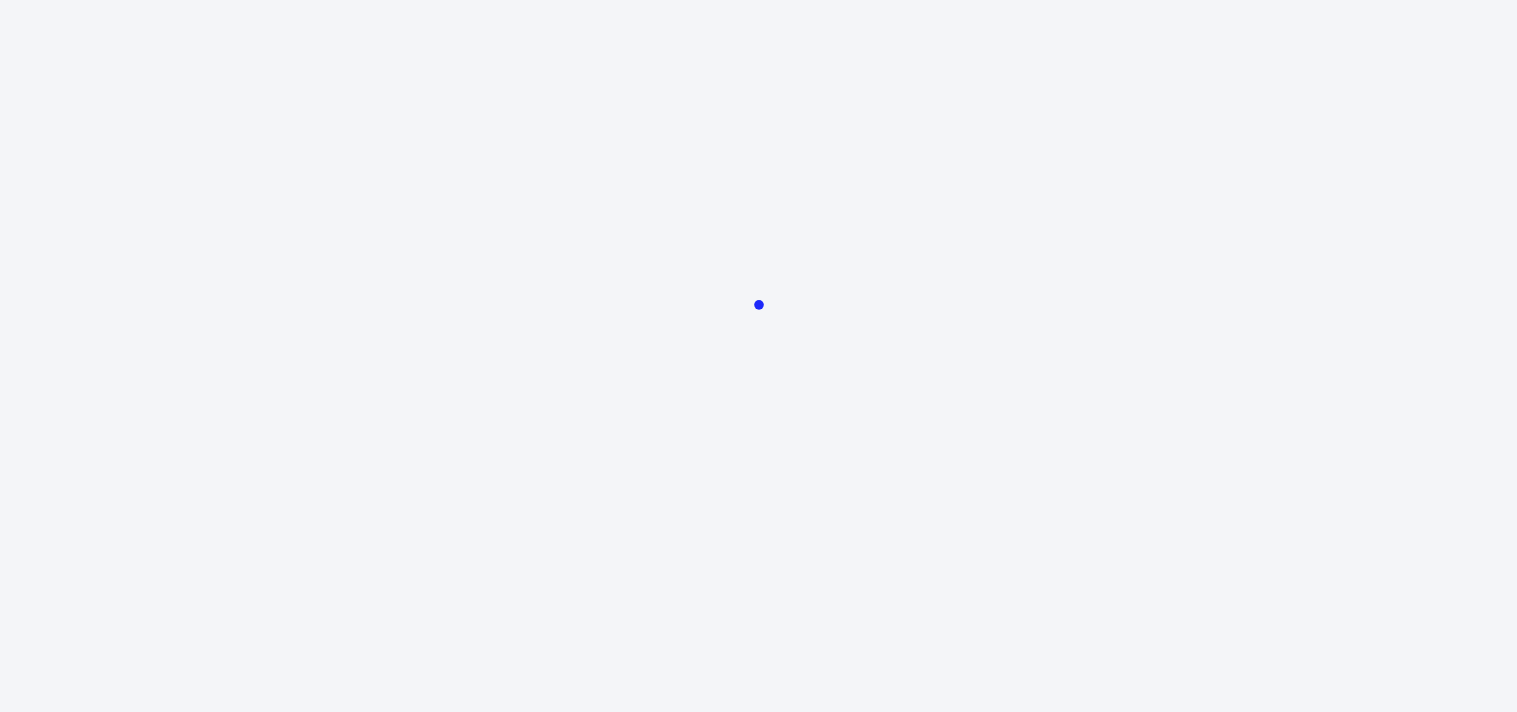 scroll, scrollTop: 0, scrollLeft: 0, axis: both 